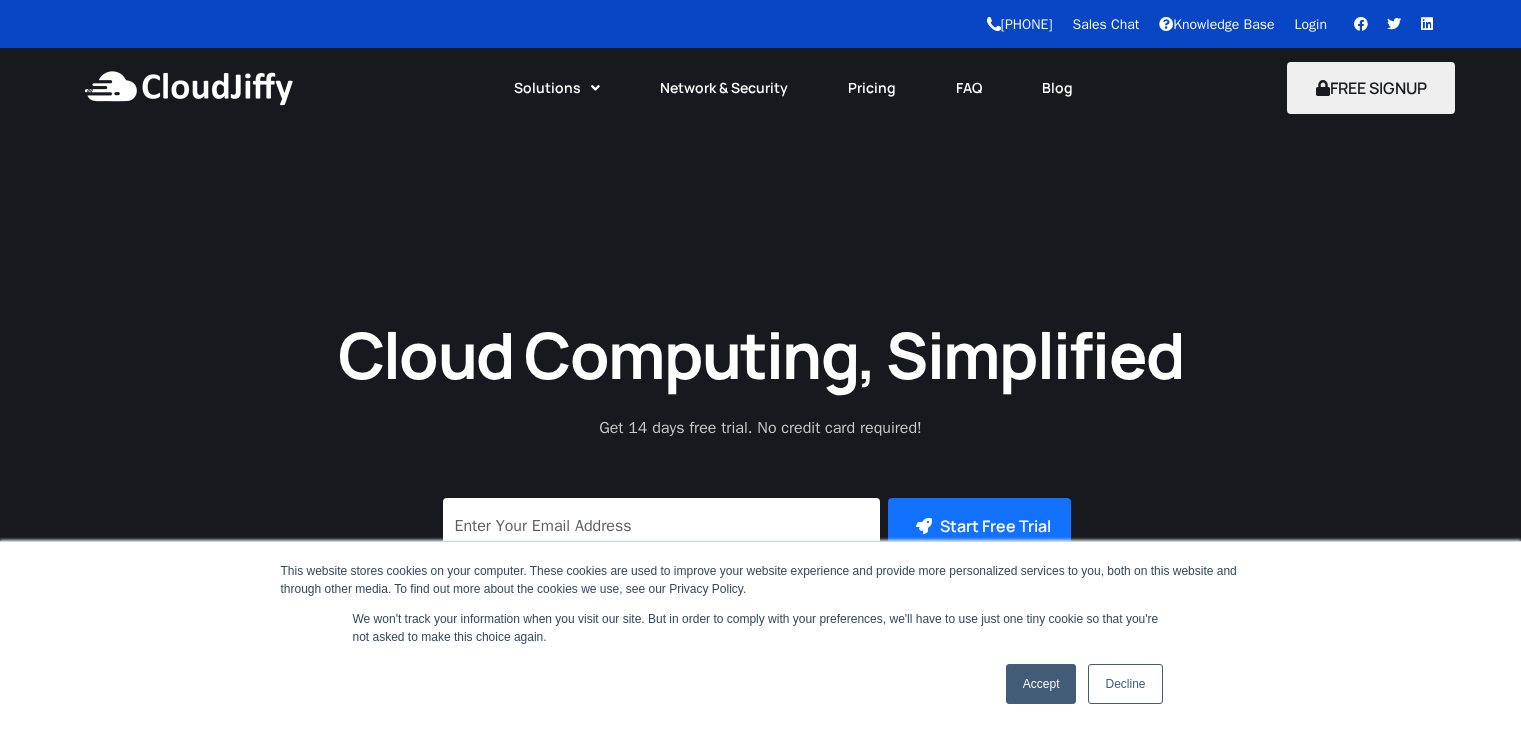 scroll, scrollTop: 710, scrollLeft: 0, axis: vertical 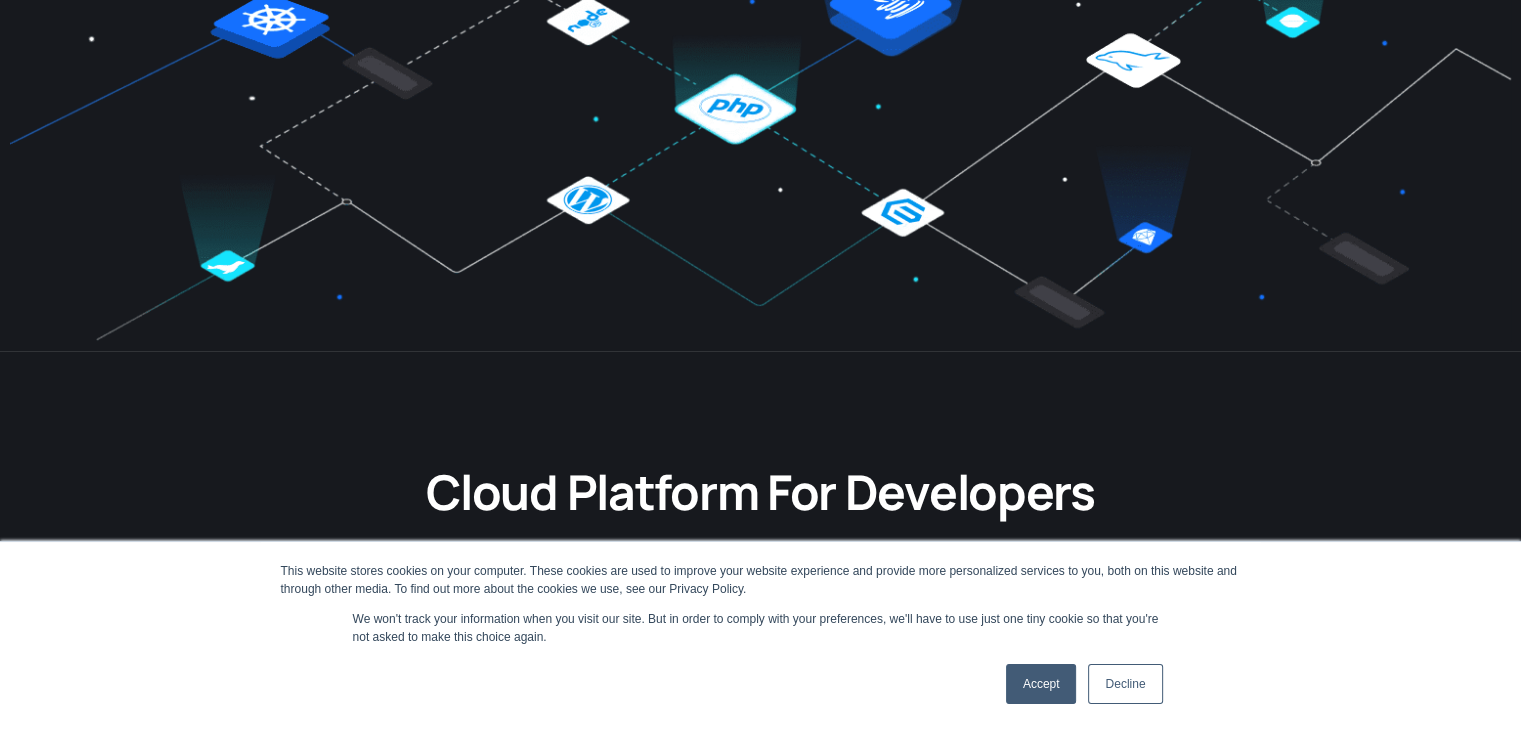 click on "Accept" at bounding box center (1041, 684) 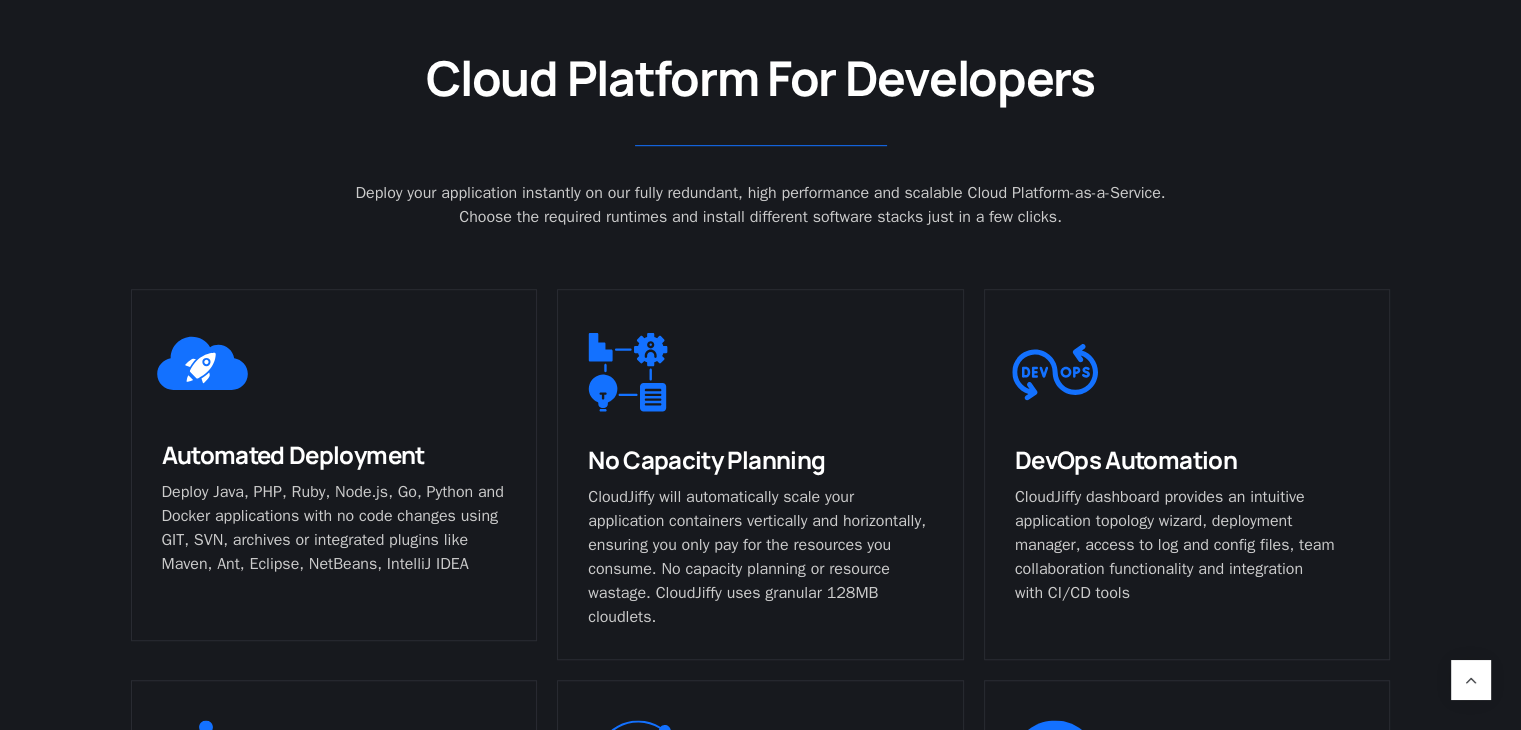 scroll, scrollTop: 1119, scrollLeft: 0, axis: vertical 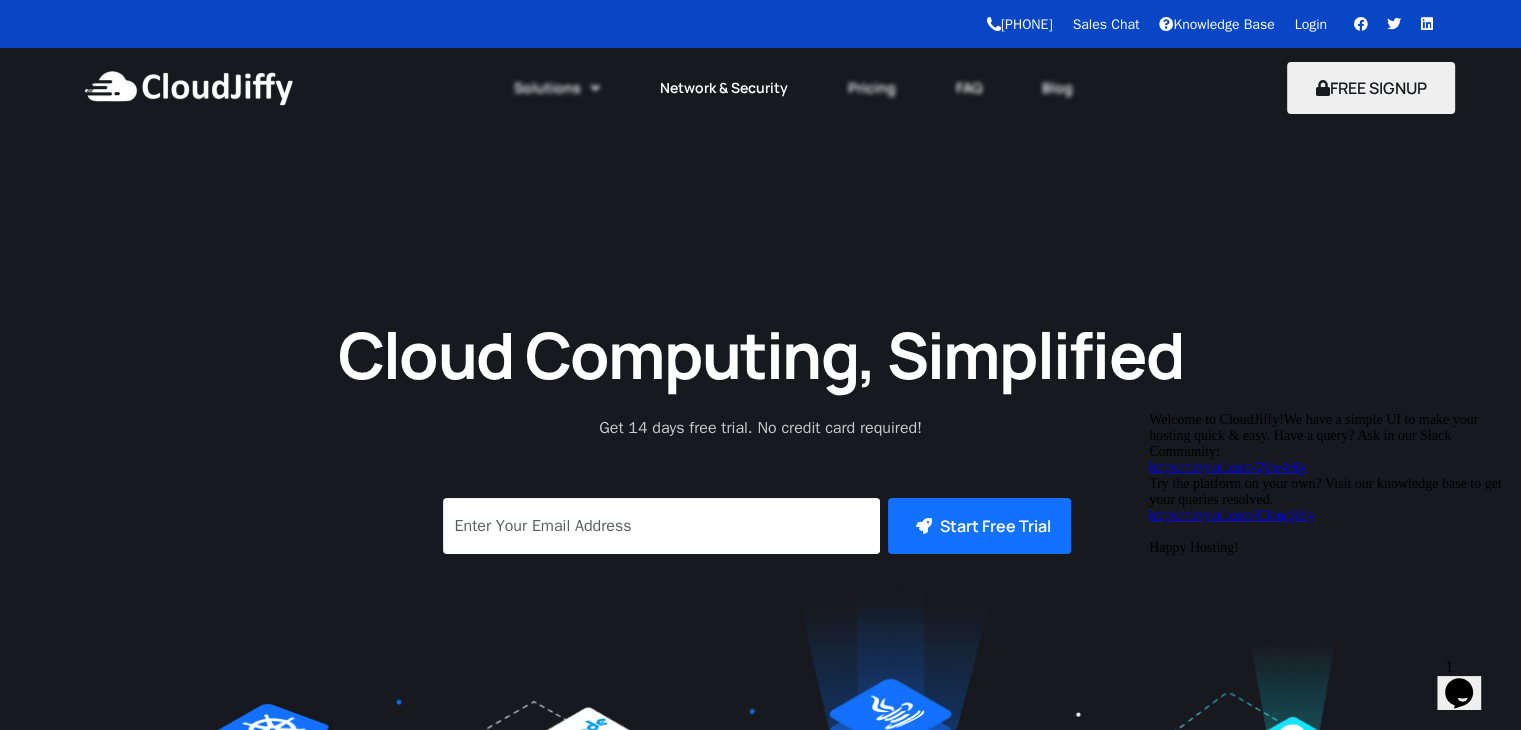 click on "Network & Security" at bounding box center [724, 88] 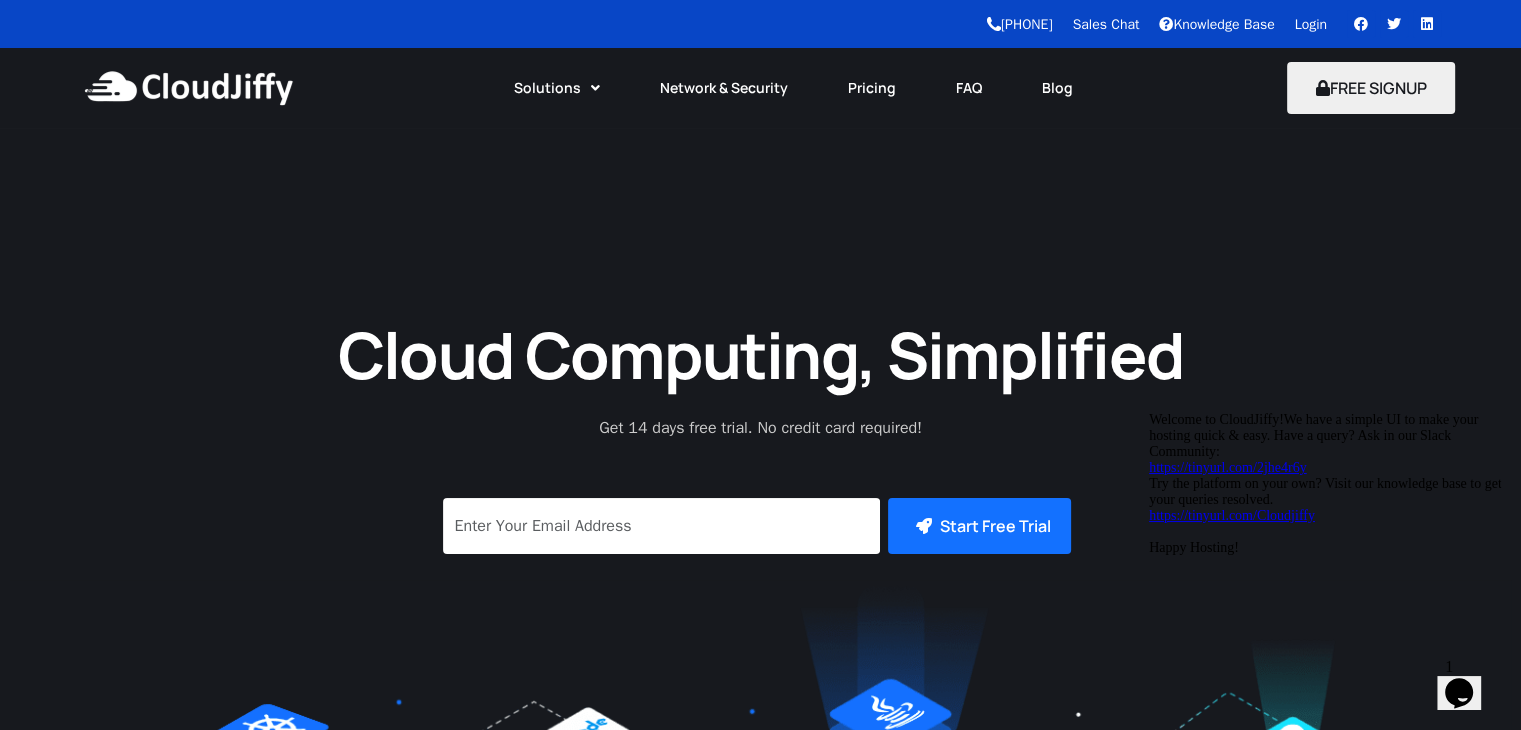 click on "Cloud Computing, Simplified" at bounding box center [761, 354] 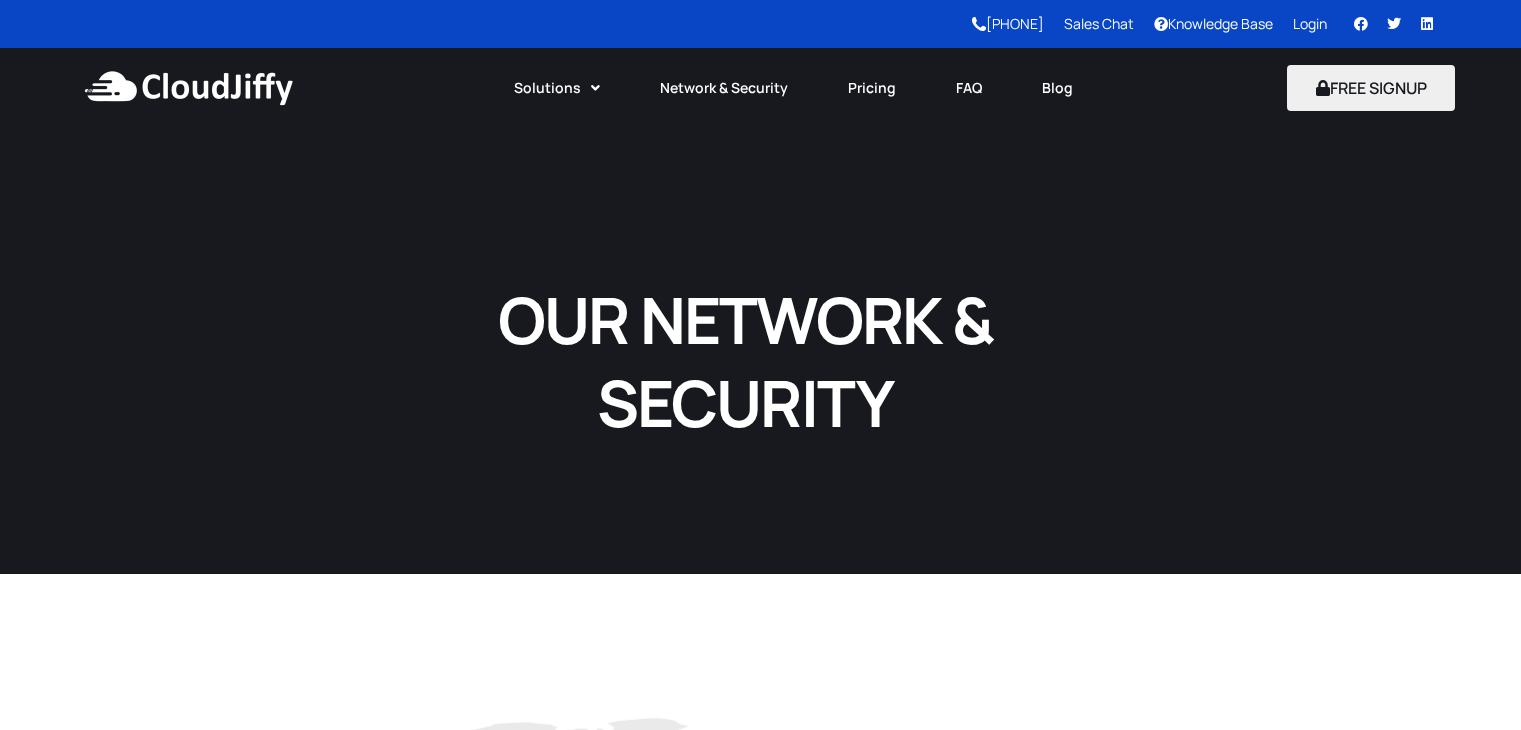 scroll, scrollTop: 0, scrollLeft: 0, axis: both 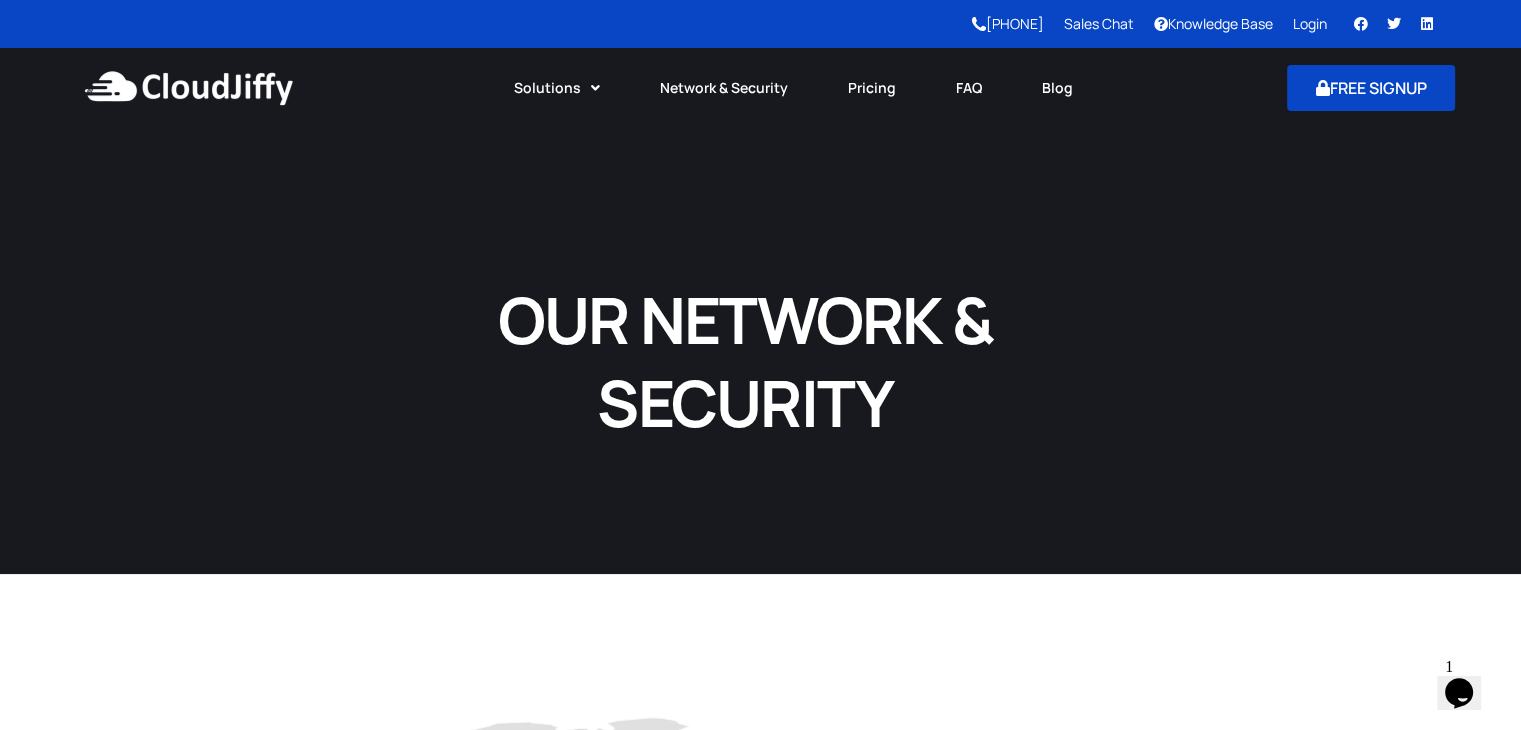 click on "FREE SIGNUP" at bounding box center (1371, 88) 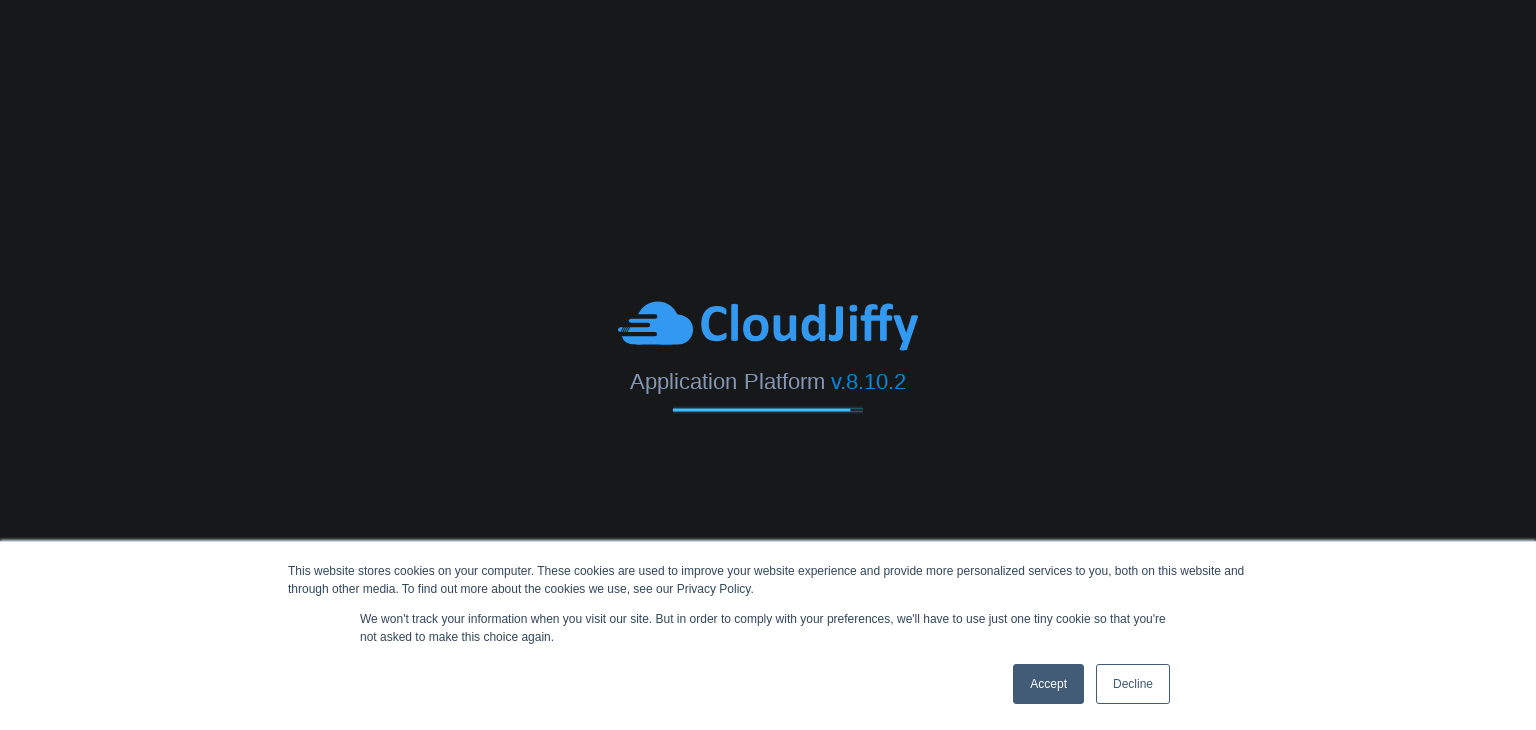 scroll, scrollTop: 0, scrollLeft: 0, axis: both 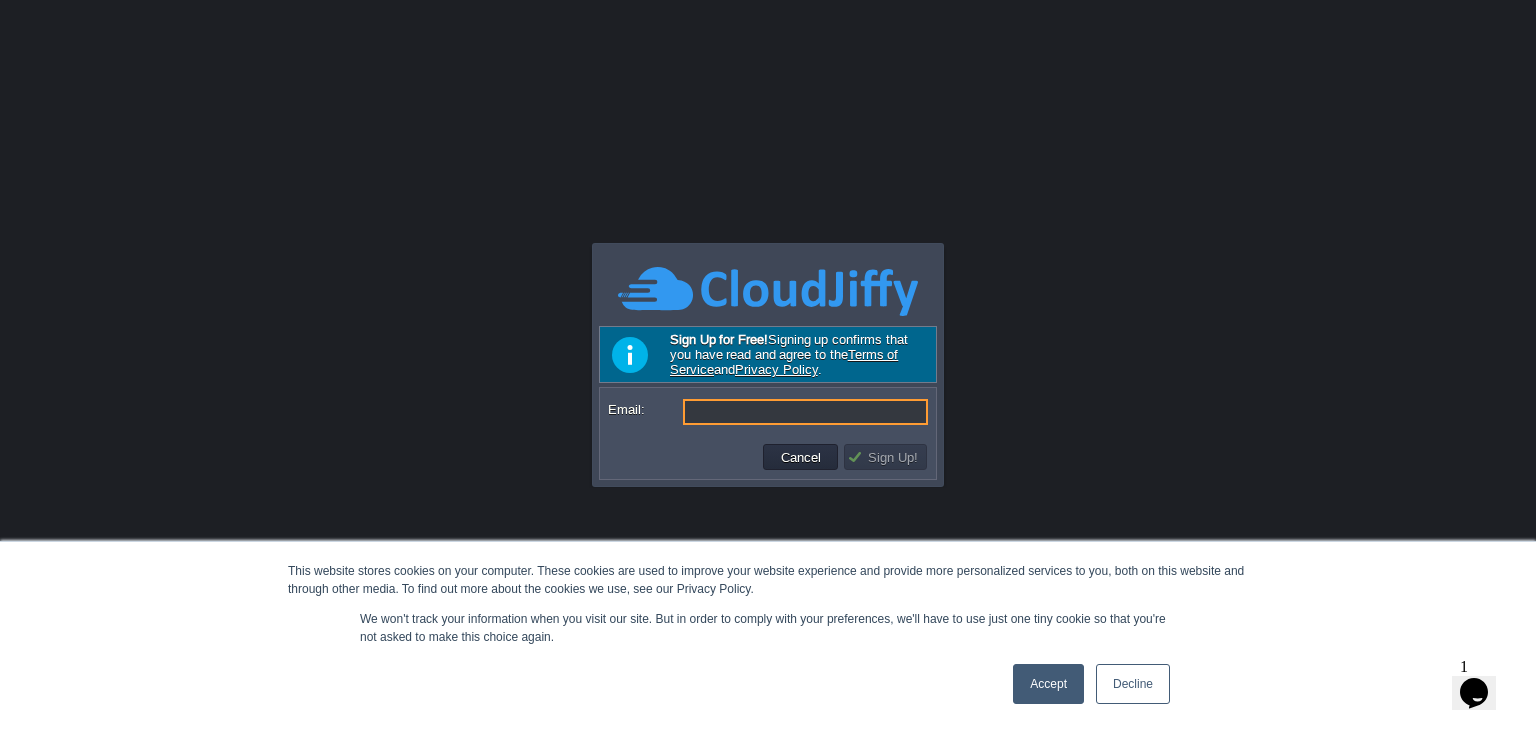 click on "Email:" at bounding box center [805, 412] 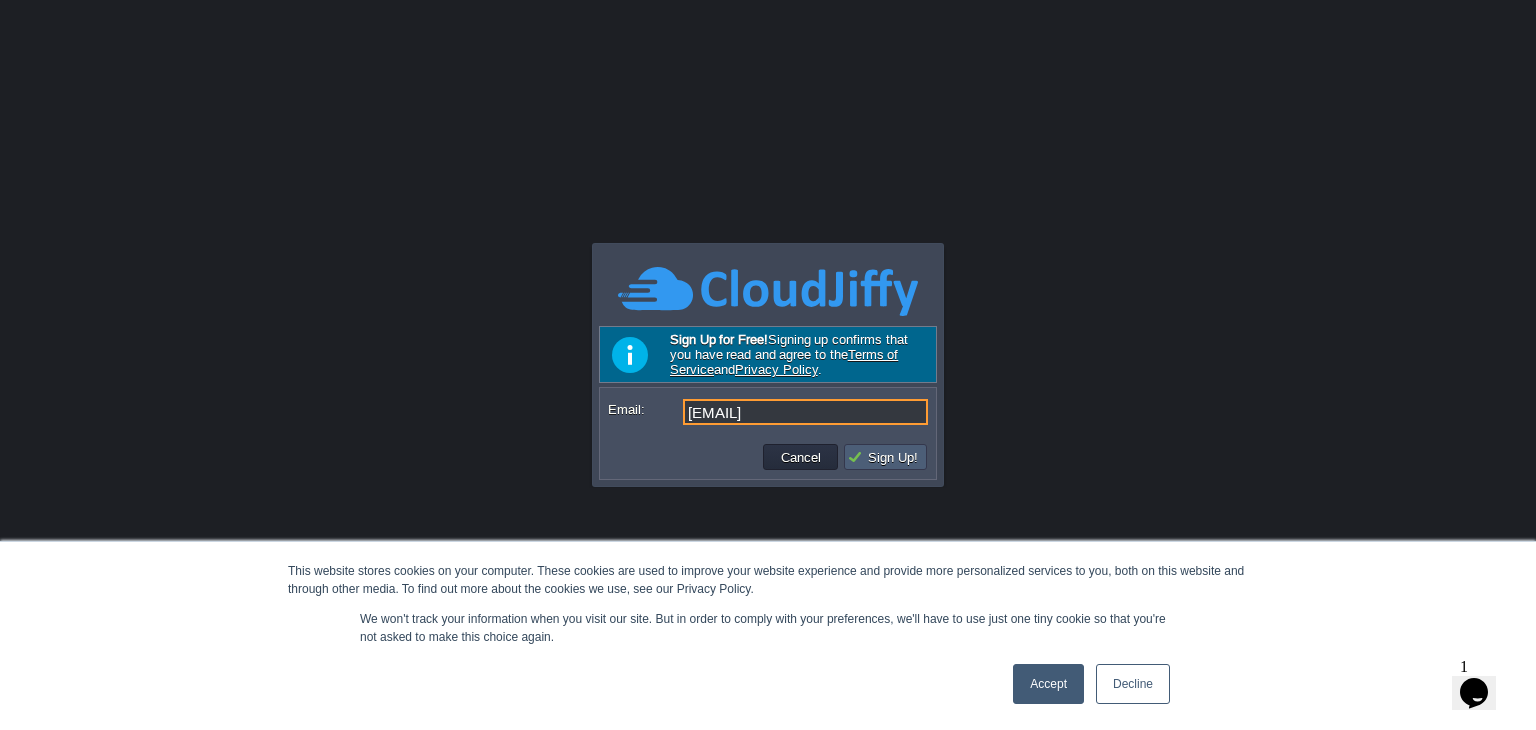 type on "giganowdev@gmail.com" 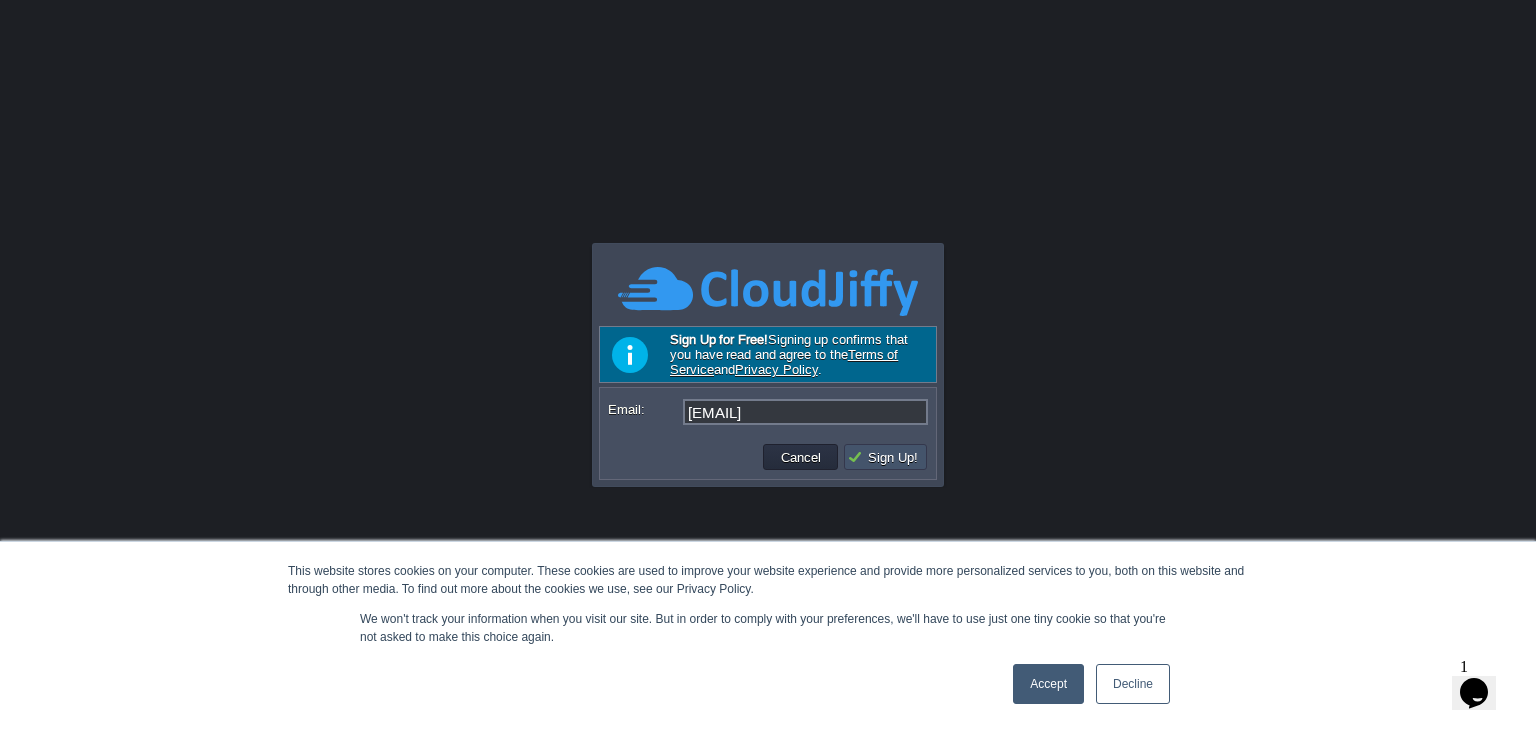 click on "Sign Up!" at bounding box center [885, 457] 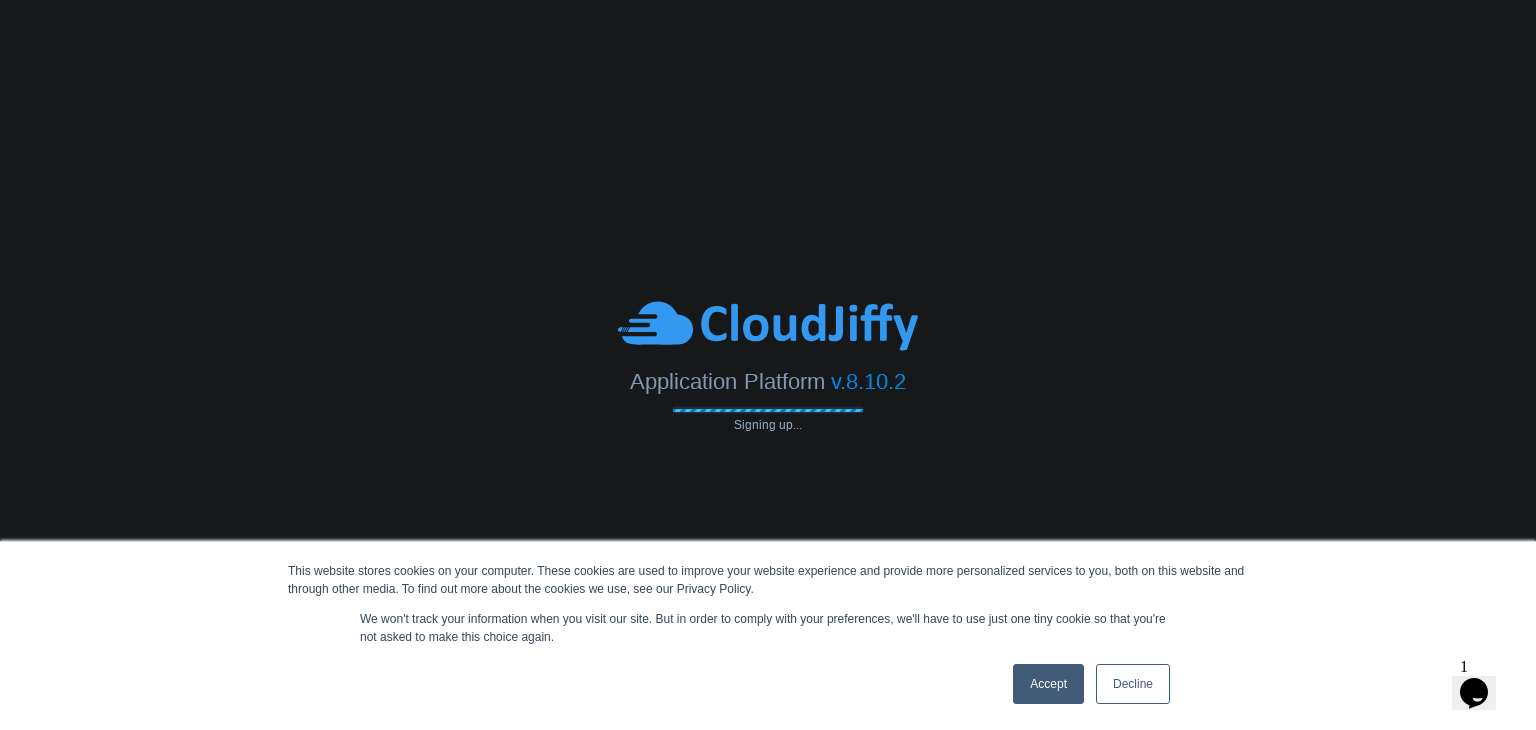 click on "Accept" at bounding box center (1048, 684) 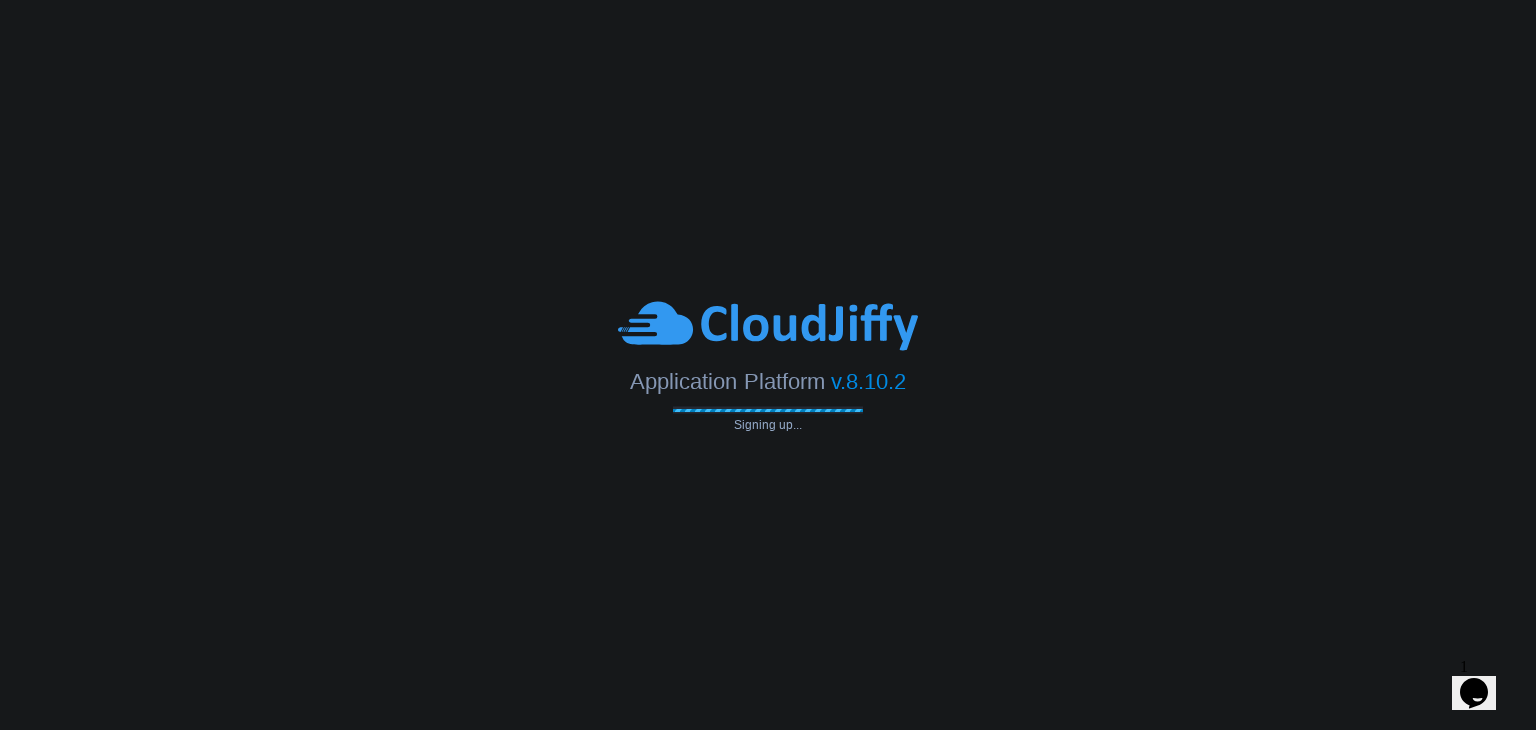 scroll, scrollTop: 0, scrollLeft: 0, axis: both 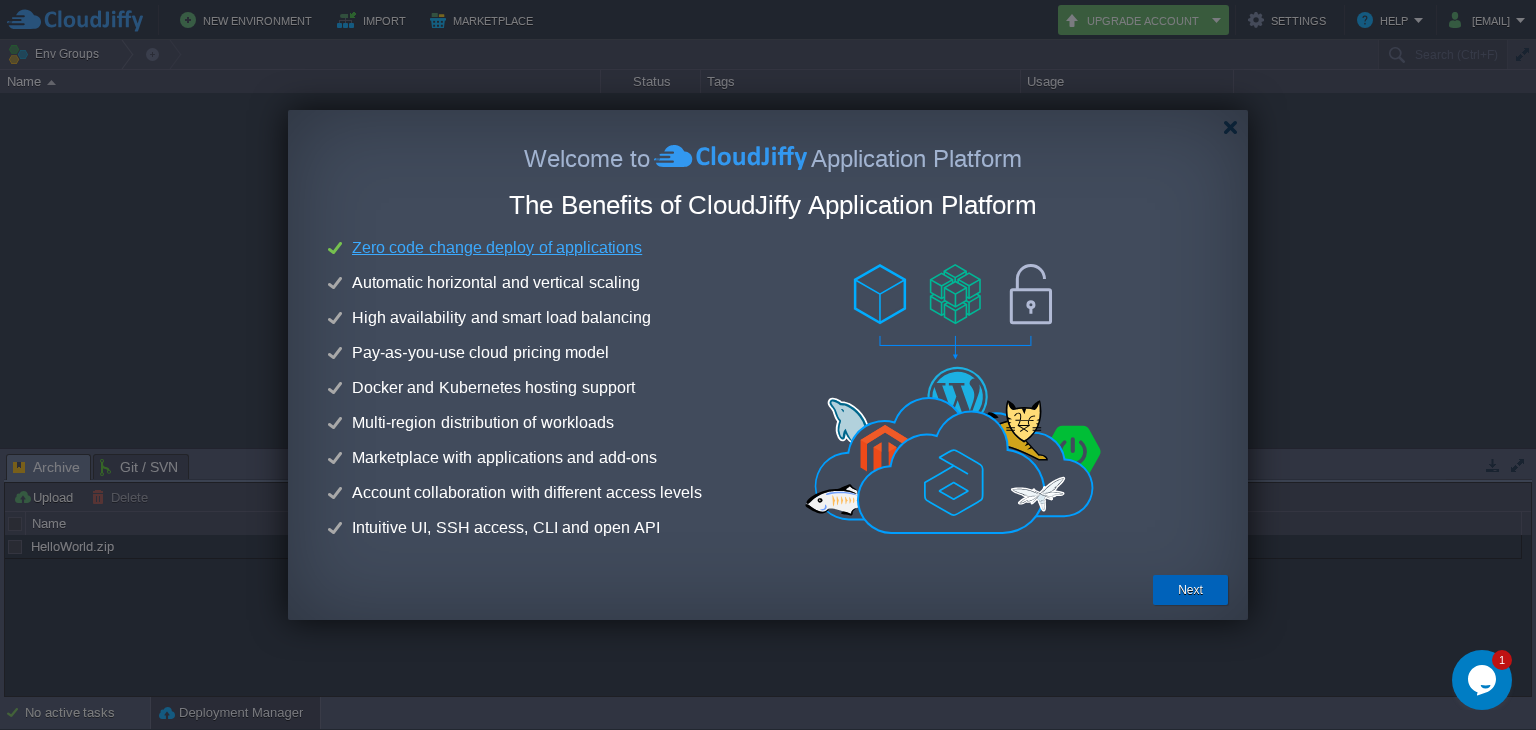click on "Next" at bounding box center [1190, 590] 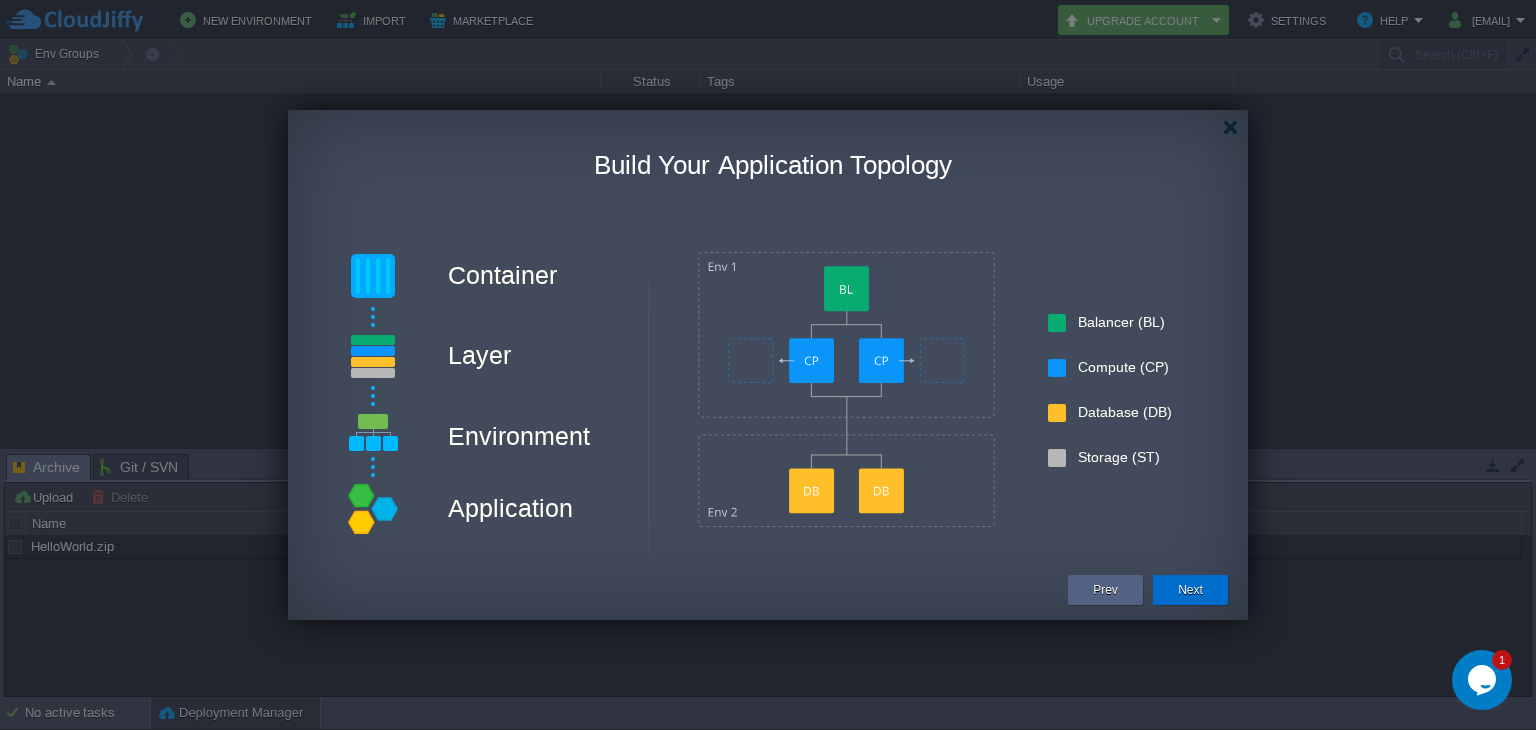 click on "Next" at bounding box center (1190, 590) 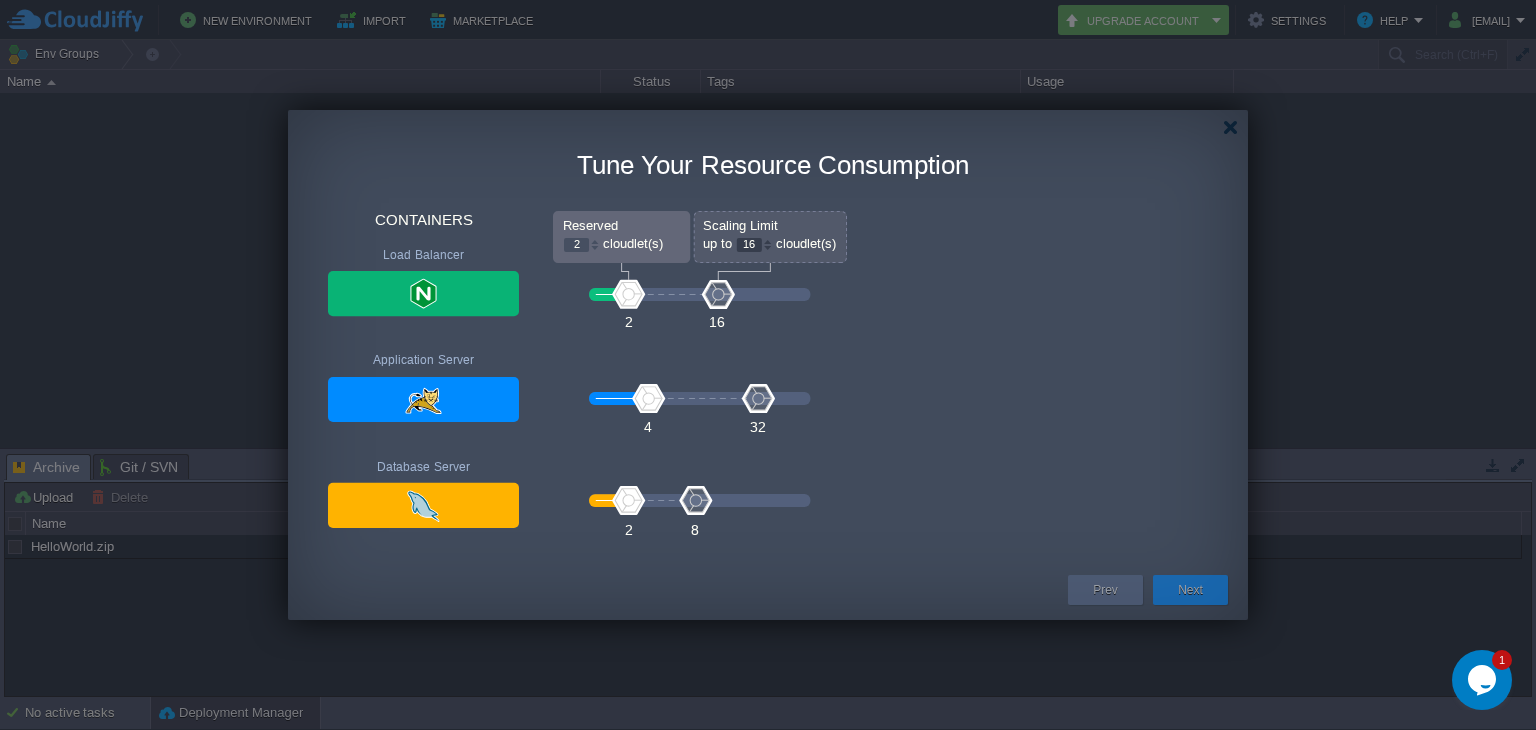 click on "Next" at bounding box center [1190, 590] 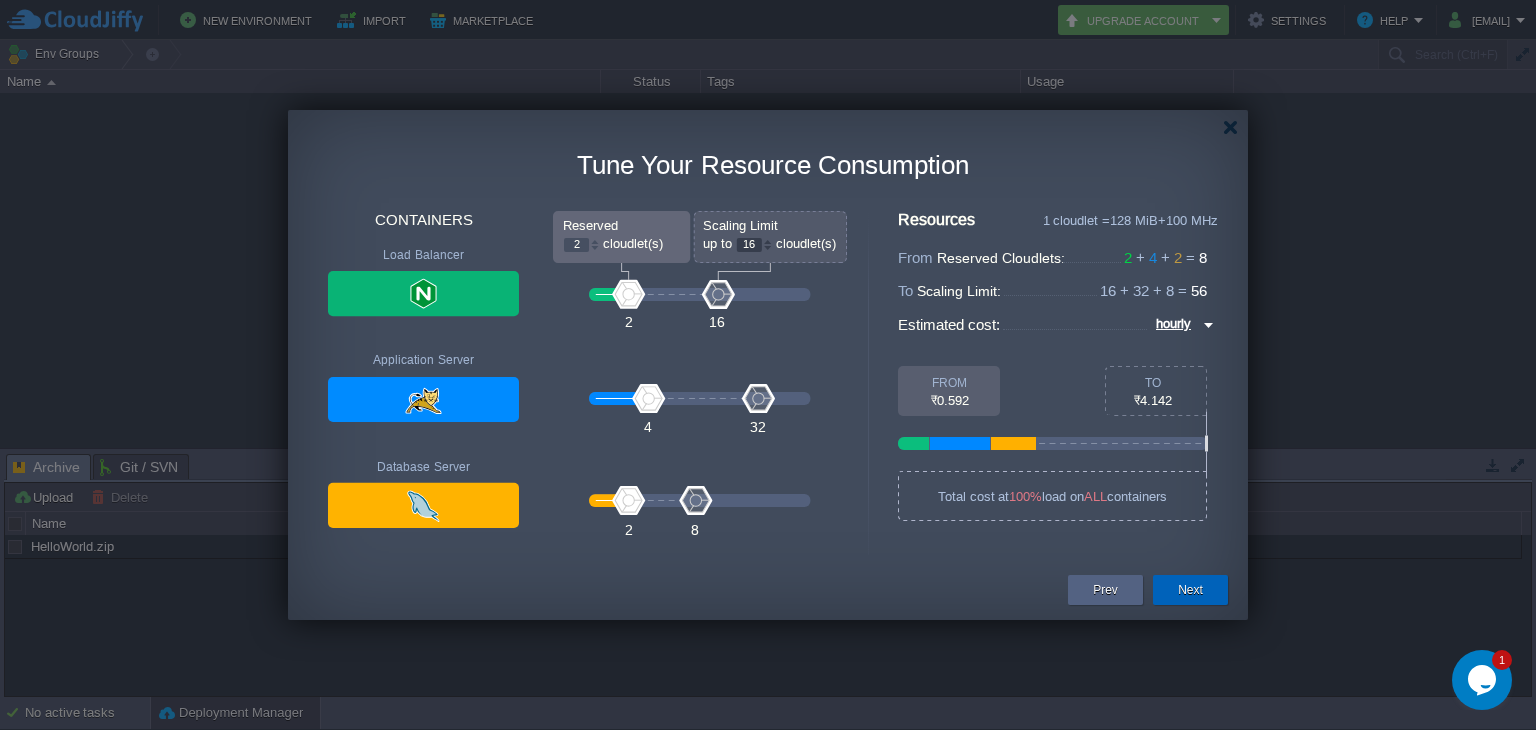 click on "Next" at bounding box center (1190, 590) 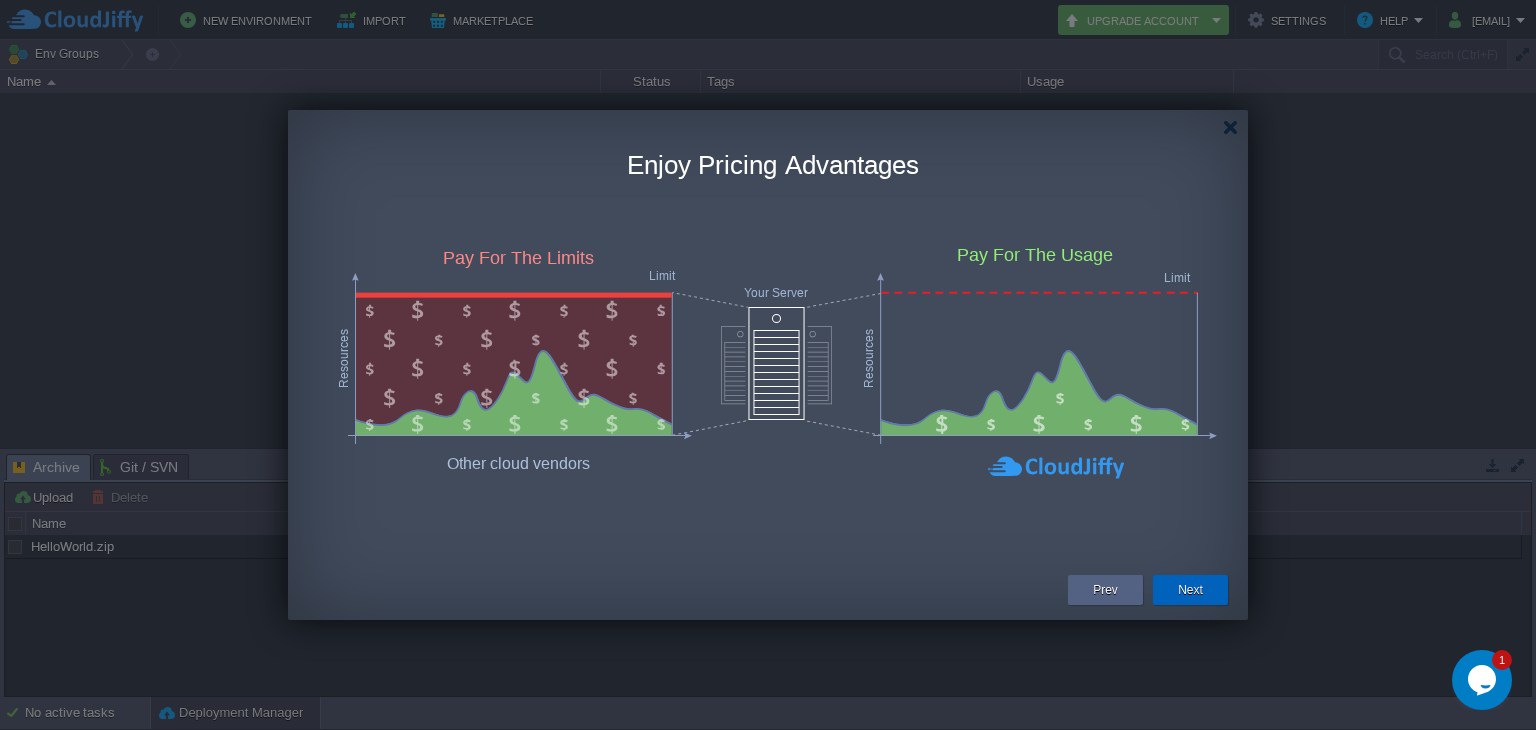click on "Next" at bounding box center [1190, 590] 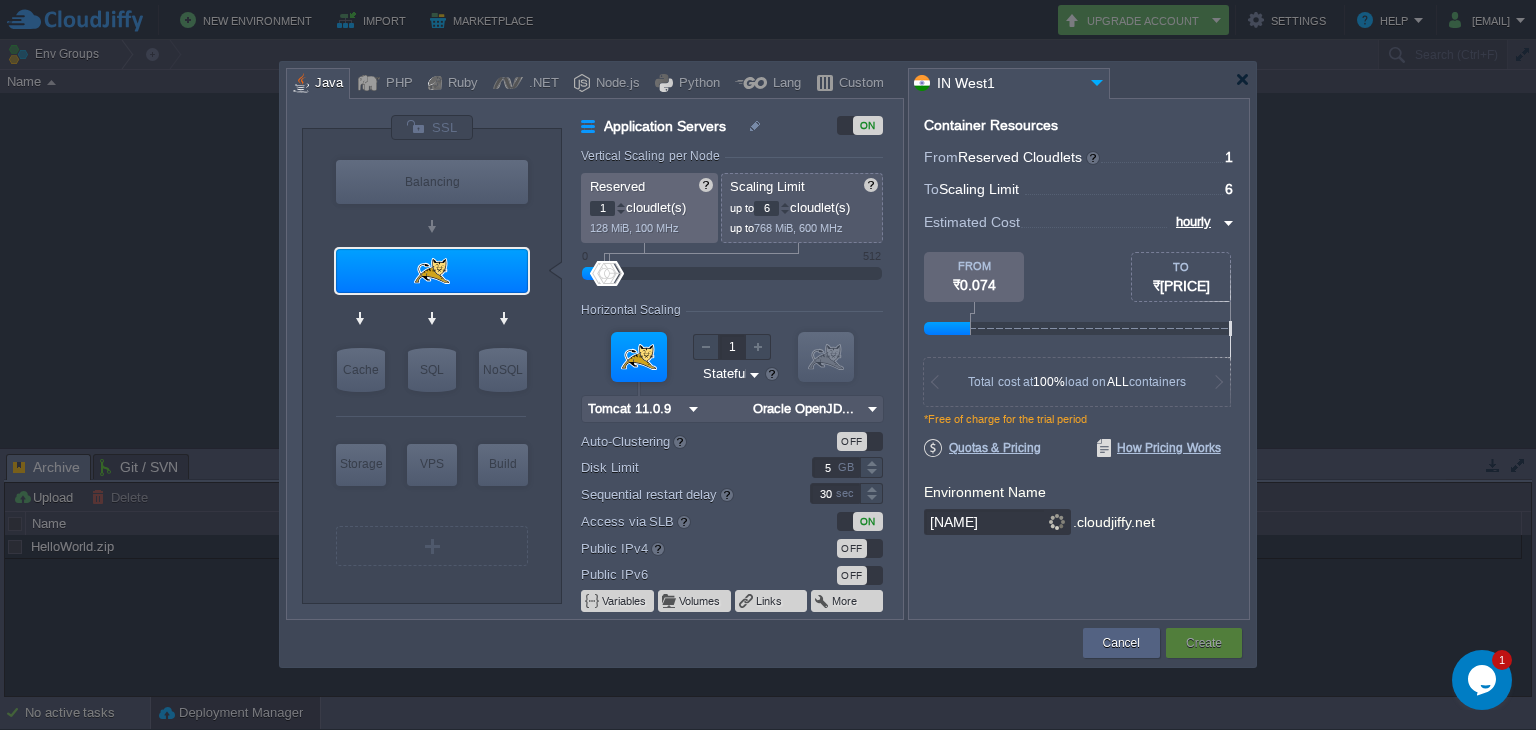 click on "New Environment Import Marketplace Bonus ₹0.00 Upgrade Account   Settings Help giganowdev@gmail.com       Env Groups                     Search (Ctrl+F)         Let's get started! Create New Environment   Deploy Solution  from Marketplace   Collaborate on  Shared Environment Name Status Tags Usage       Tasks Activity Log Archive Git / SVN   Upload Delete Deploy to ... Custom application packages that can be deployed to your environments.  Learn More   Name Comment Size Upload Date   HelloWorld.zip Sample package which you can deploy to your environment. Feel free to delete and upload a package of your own. 575 KB 10:17   |   03 Aug 2025         No active tasks   Deployment Manager                Application Platform   v.8.10.2
Getting environments...
All Env Group       No results found Recheck filter settings or try to search in All Use  Tab  to switch source," at bounding box center (768, 365) 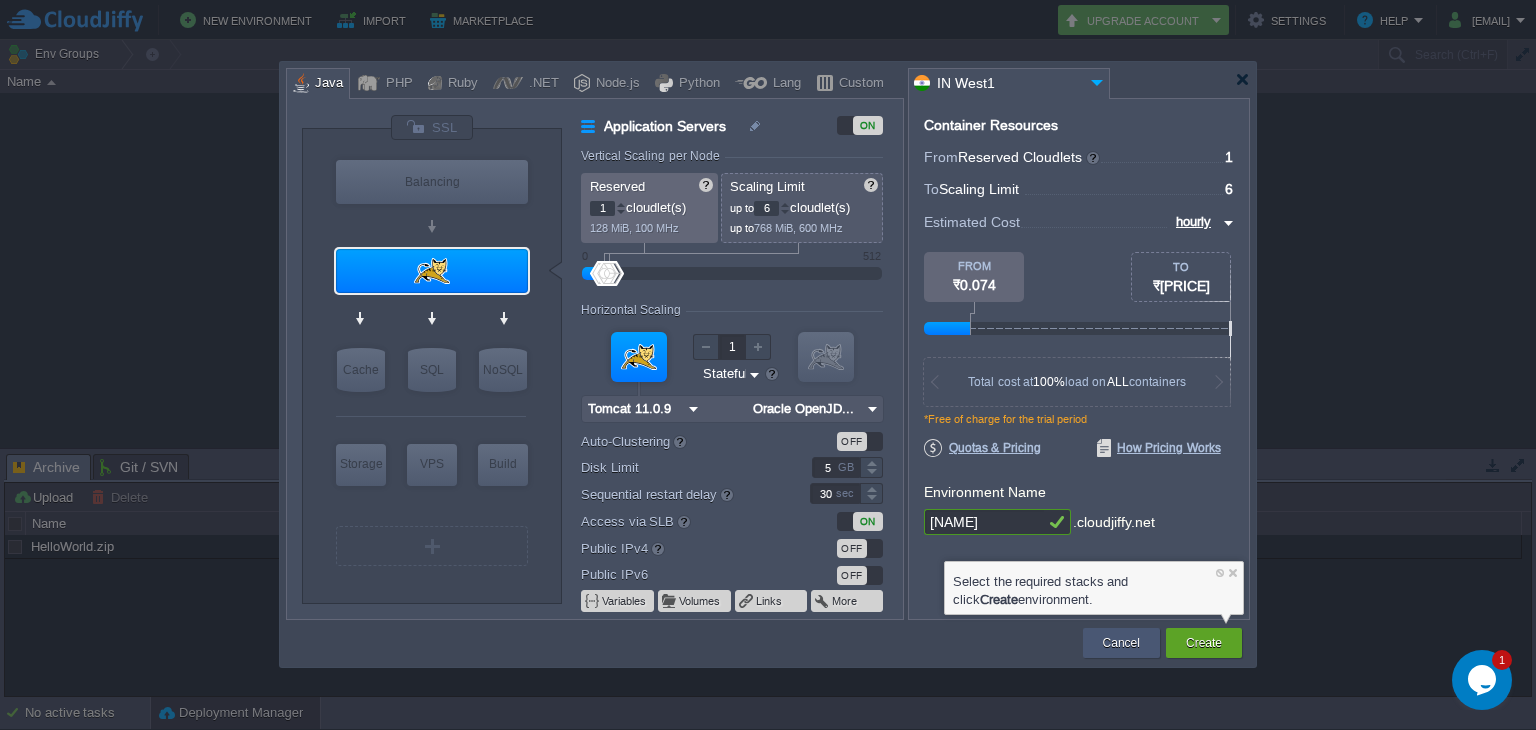 click on "Cancel" at bounding box center (1121, 643) 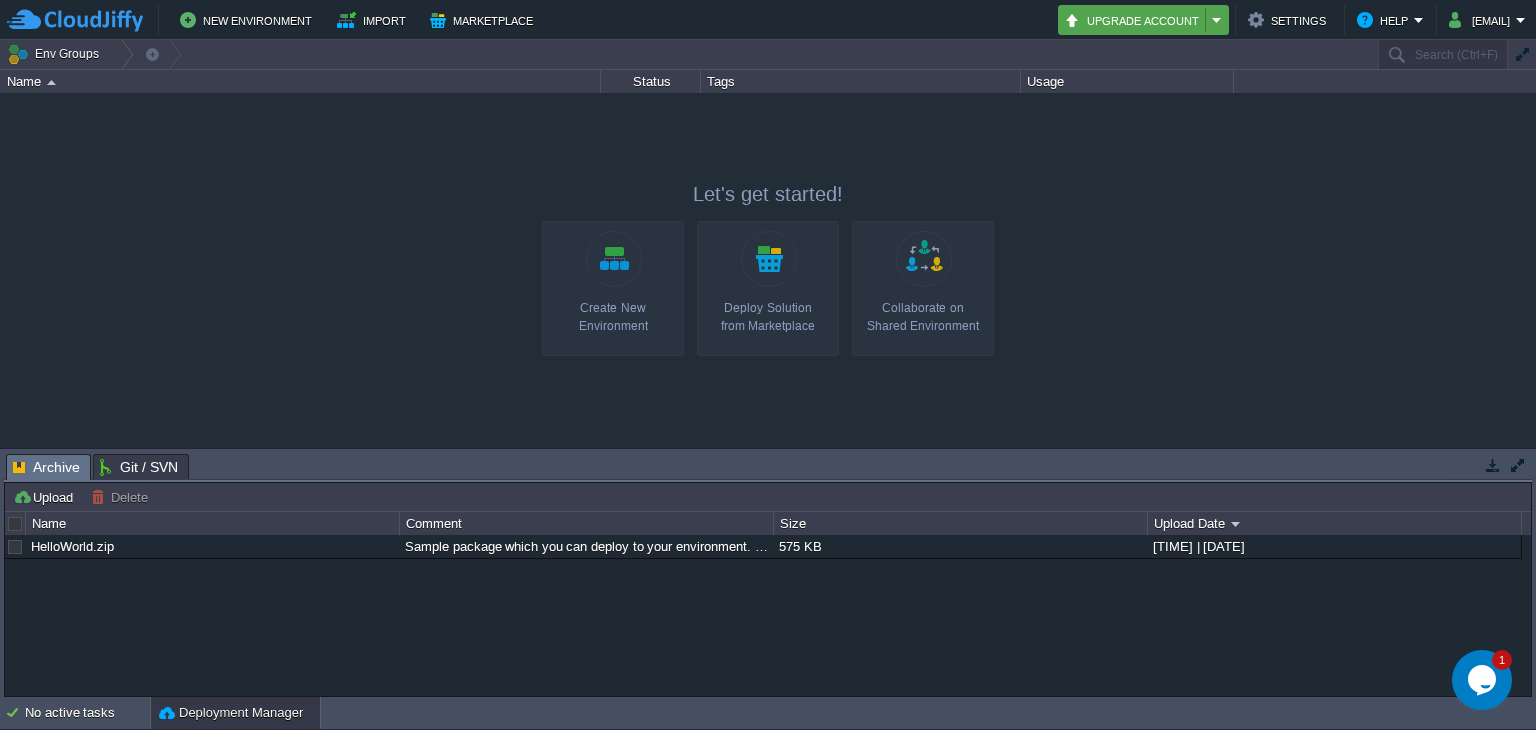 click on "Upgrade Account" at bounding box center (1135, 20) 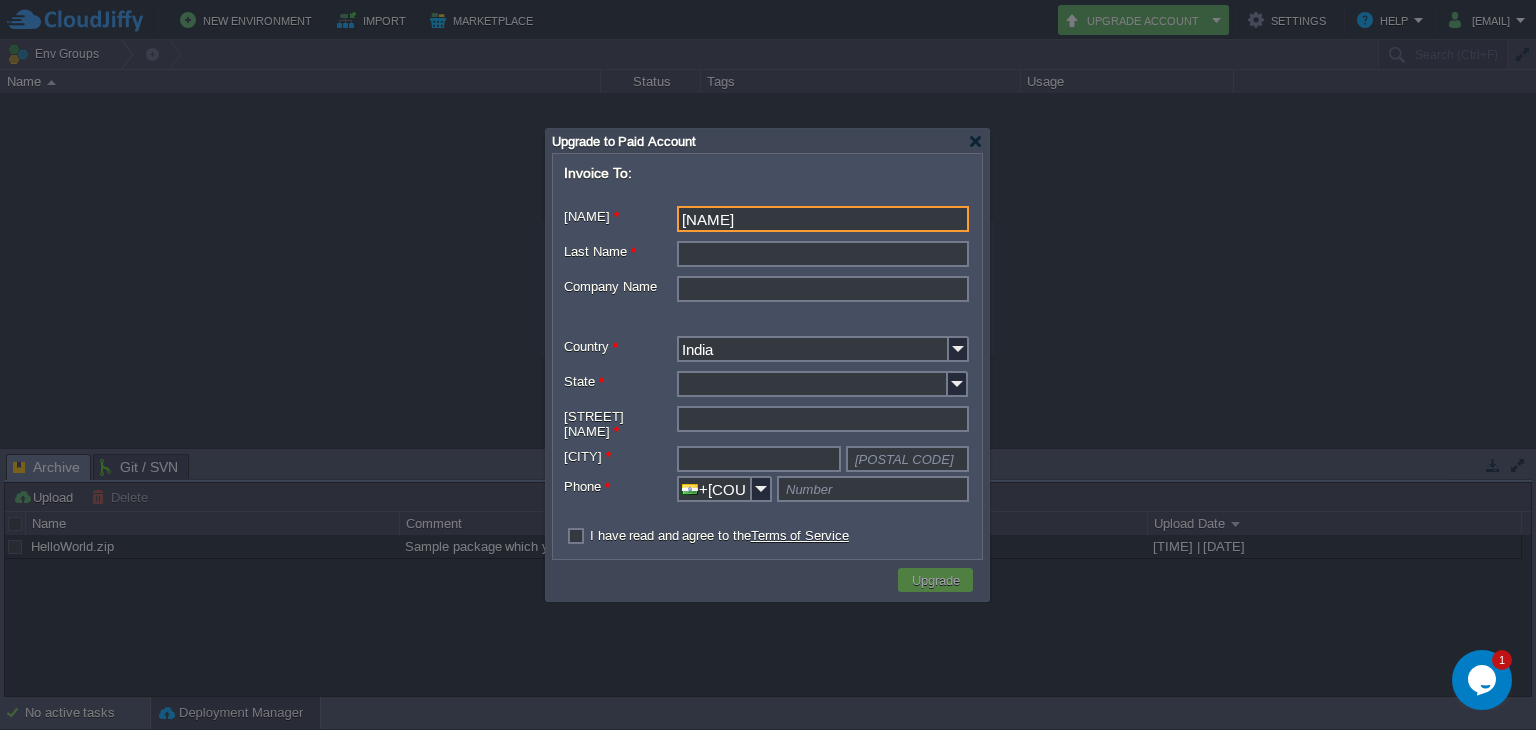 type on "Giga" 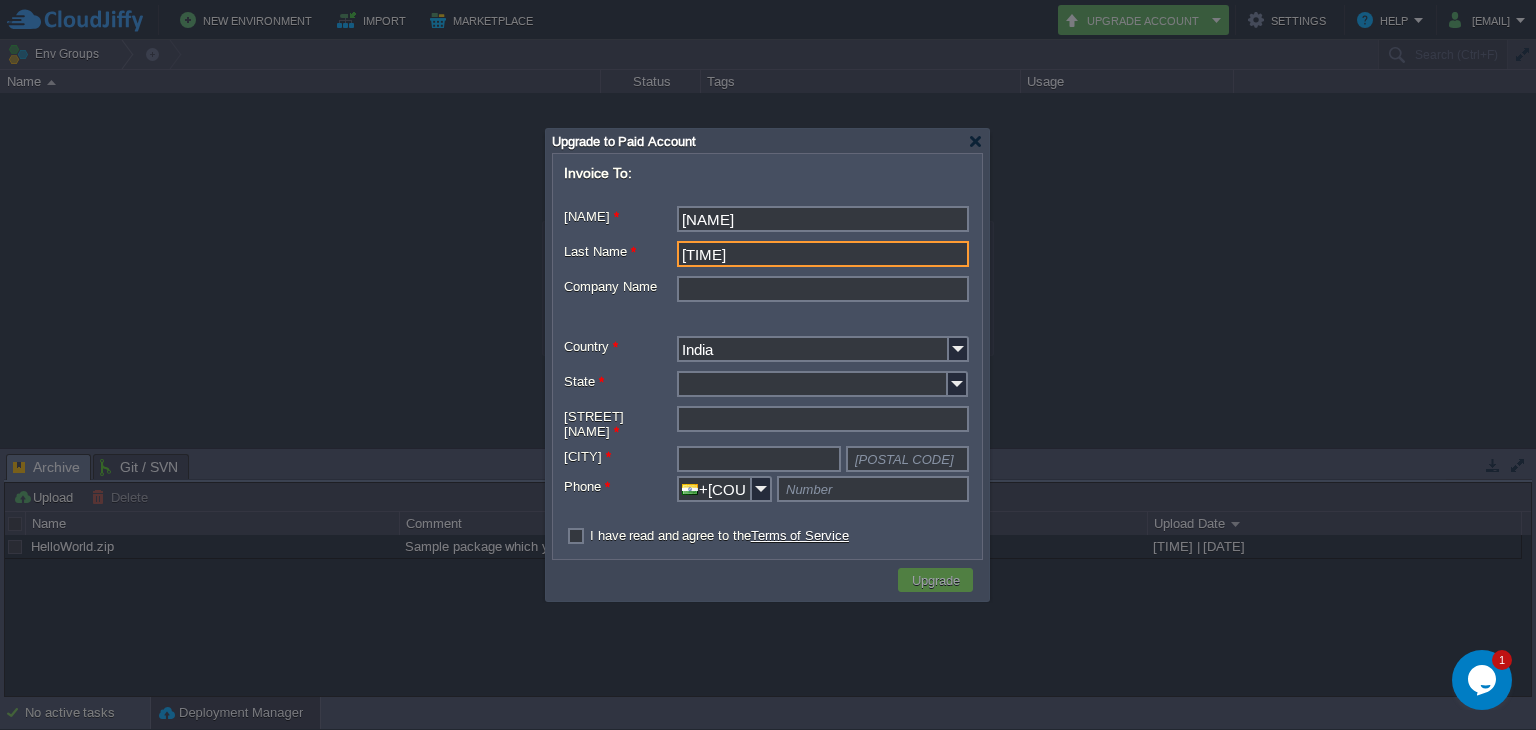 type on "Now" 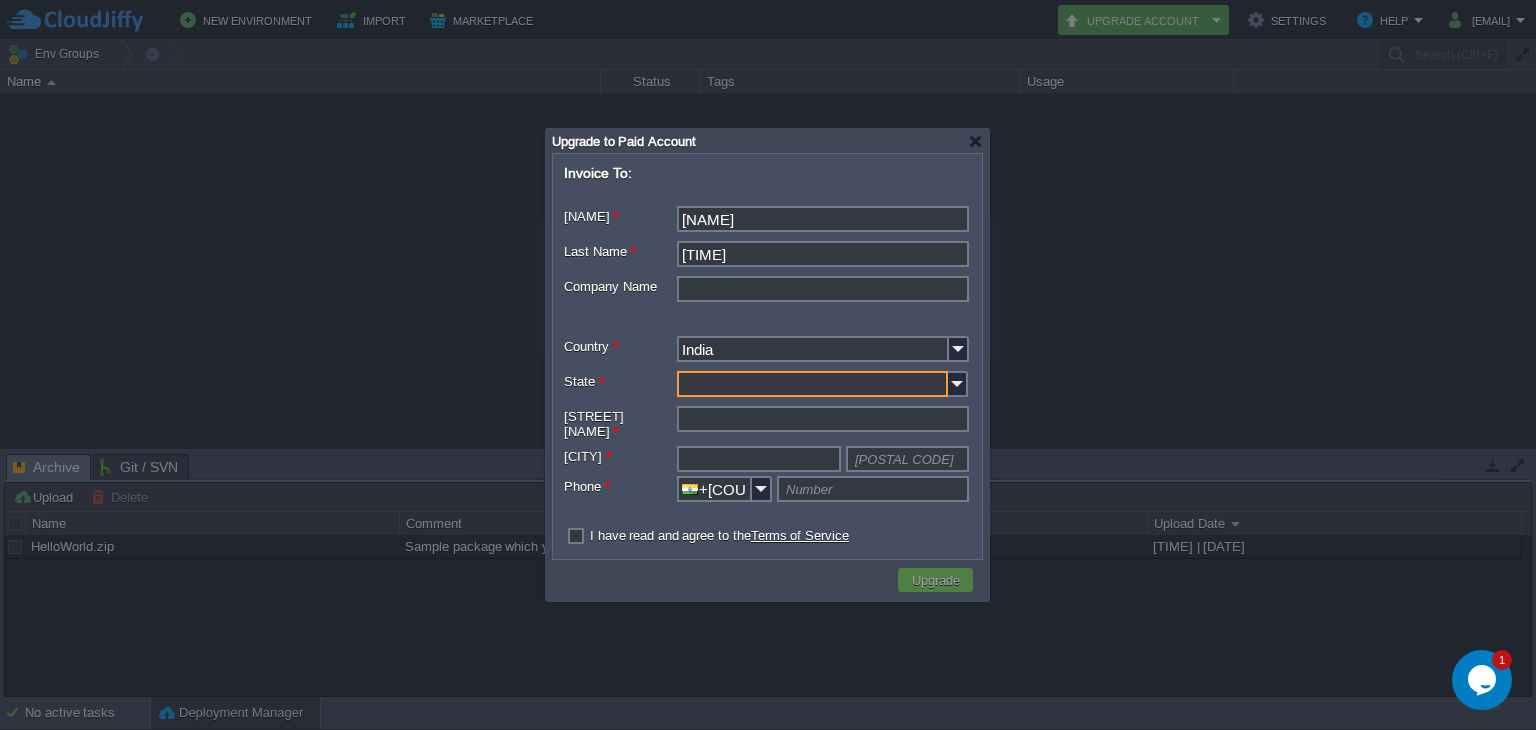 click on "State *" at bounding box center [812, 384] 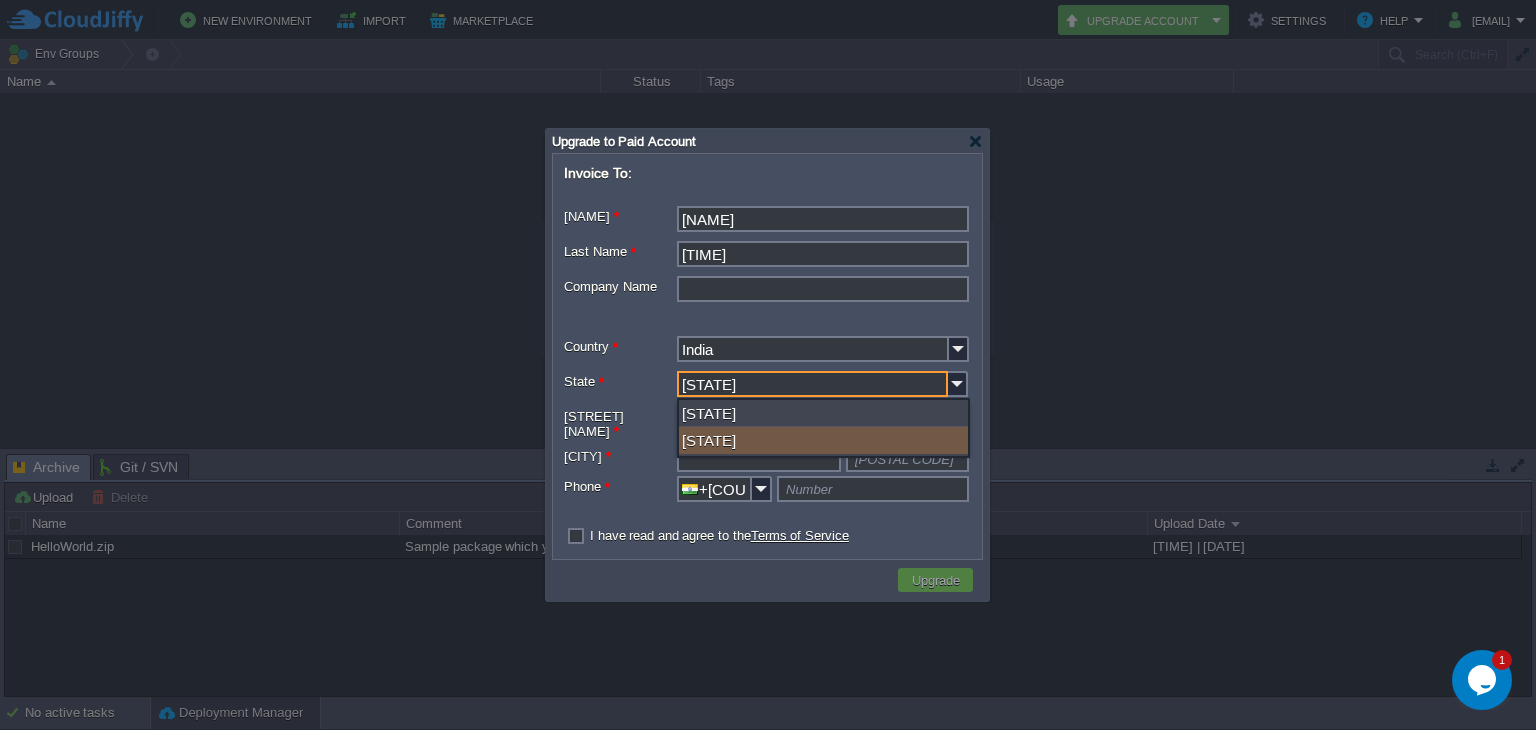 click on "Andhra Pradesh" at bounding box center [823, 440] 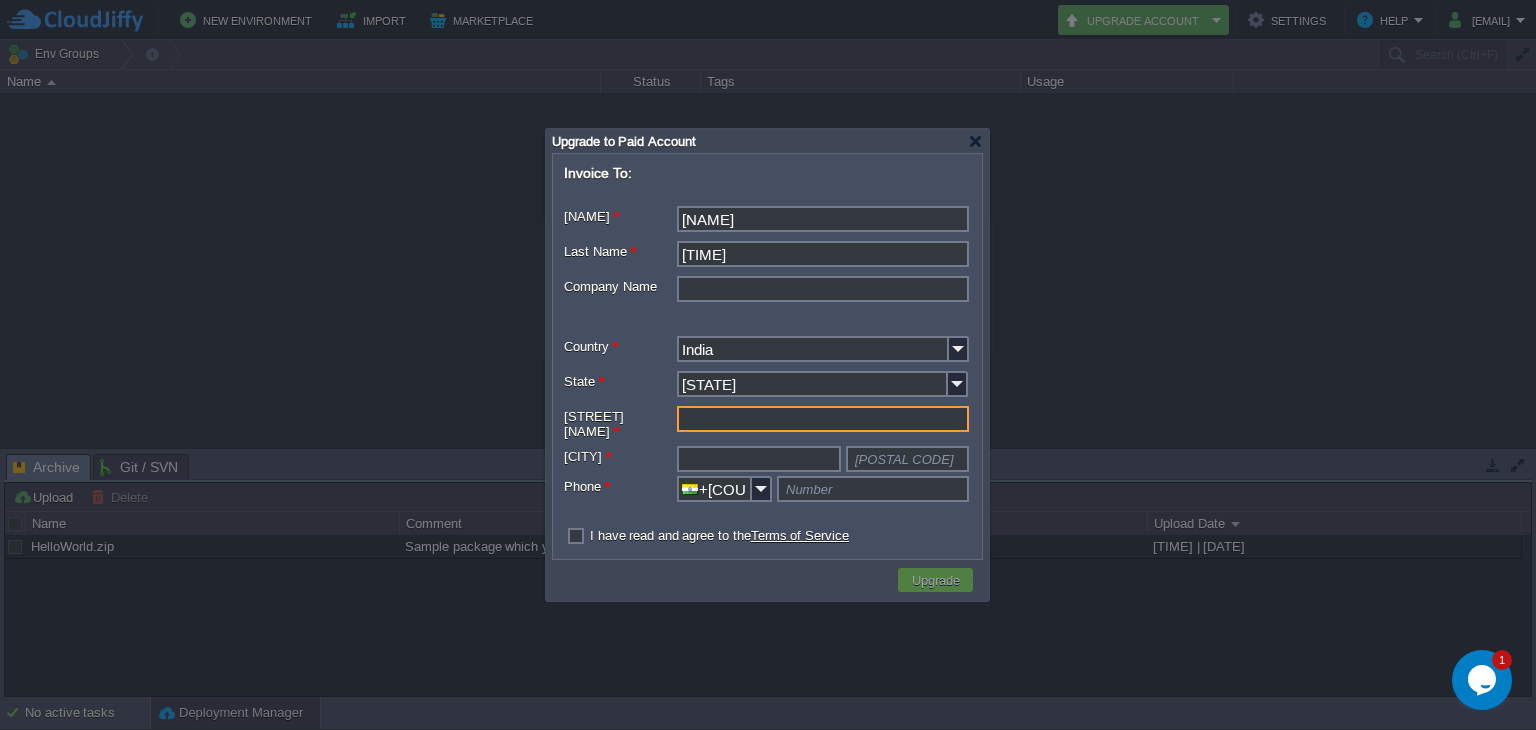 click on "Street Address *" at bounding box center [823, 419] 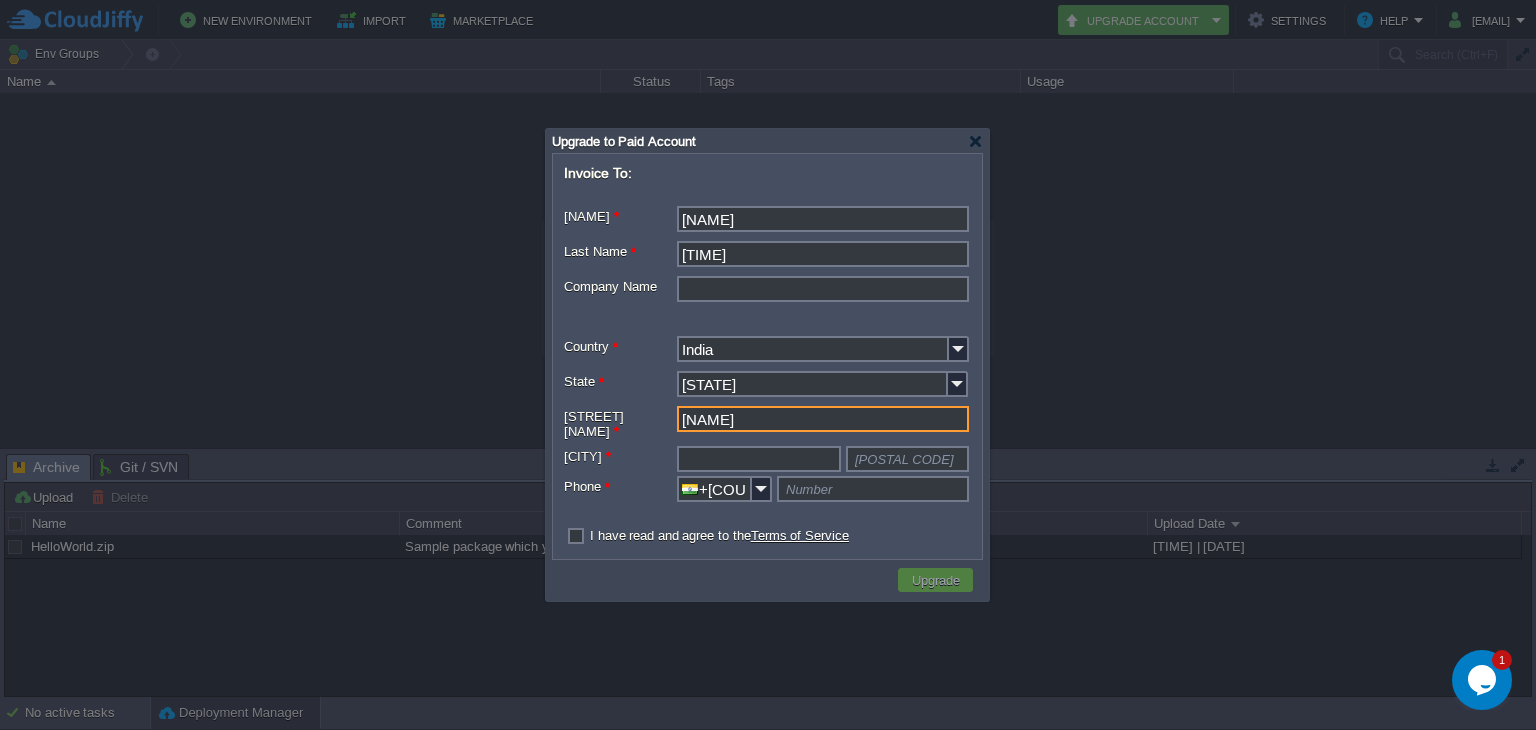 type on "srikrishnapatnam" 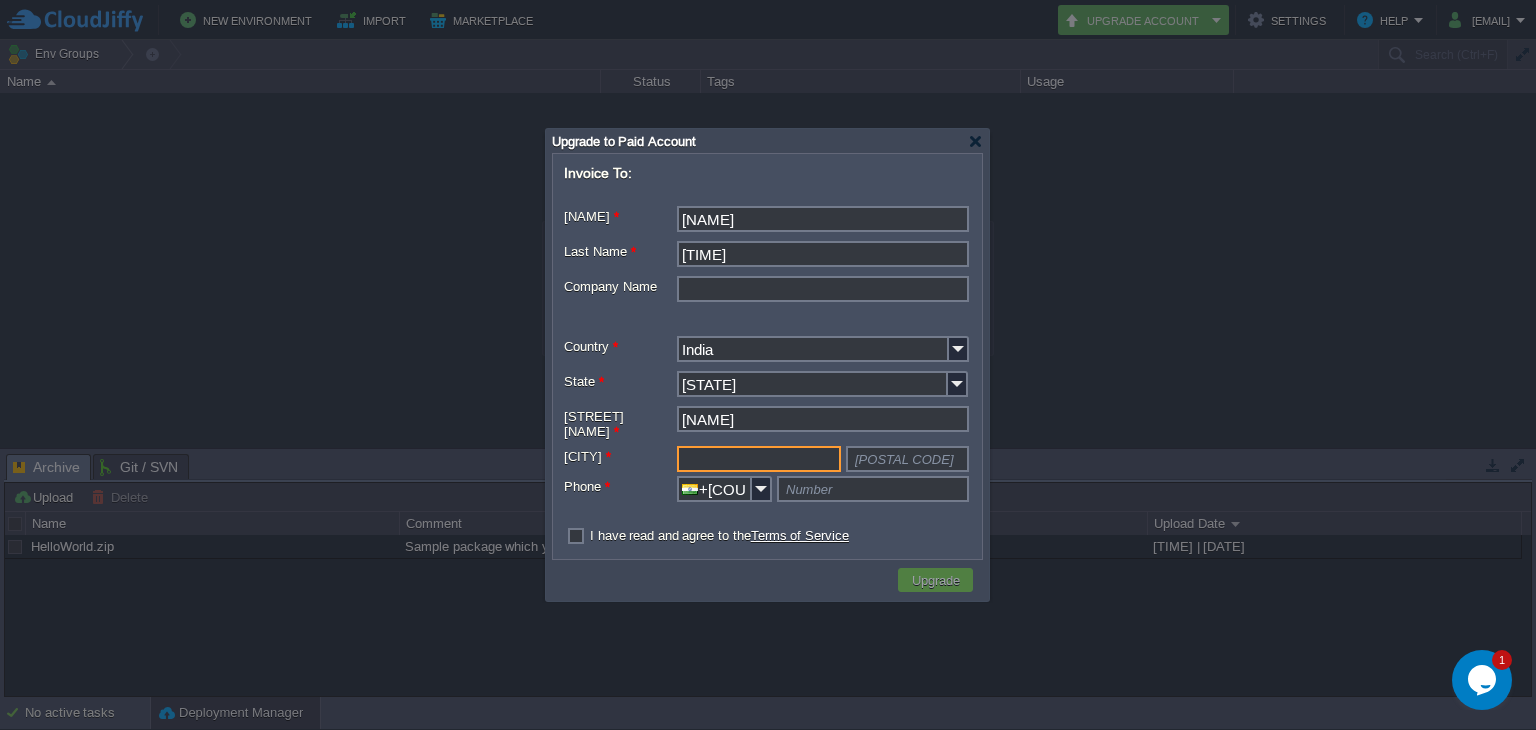 click at bounding box center [759, 459] 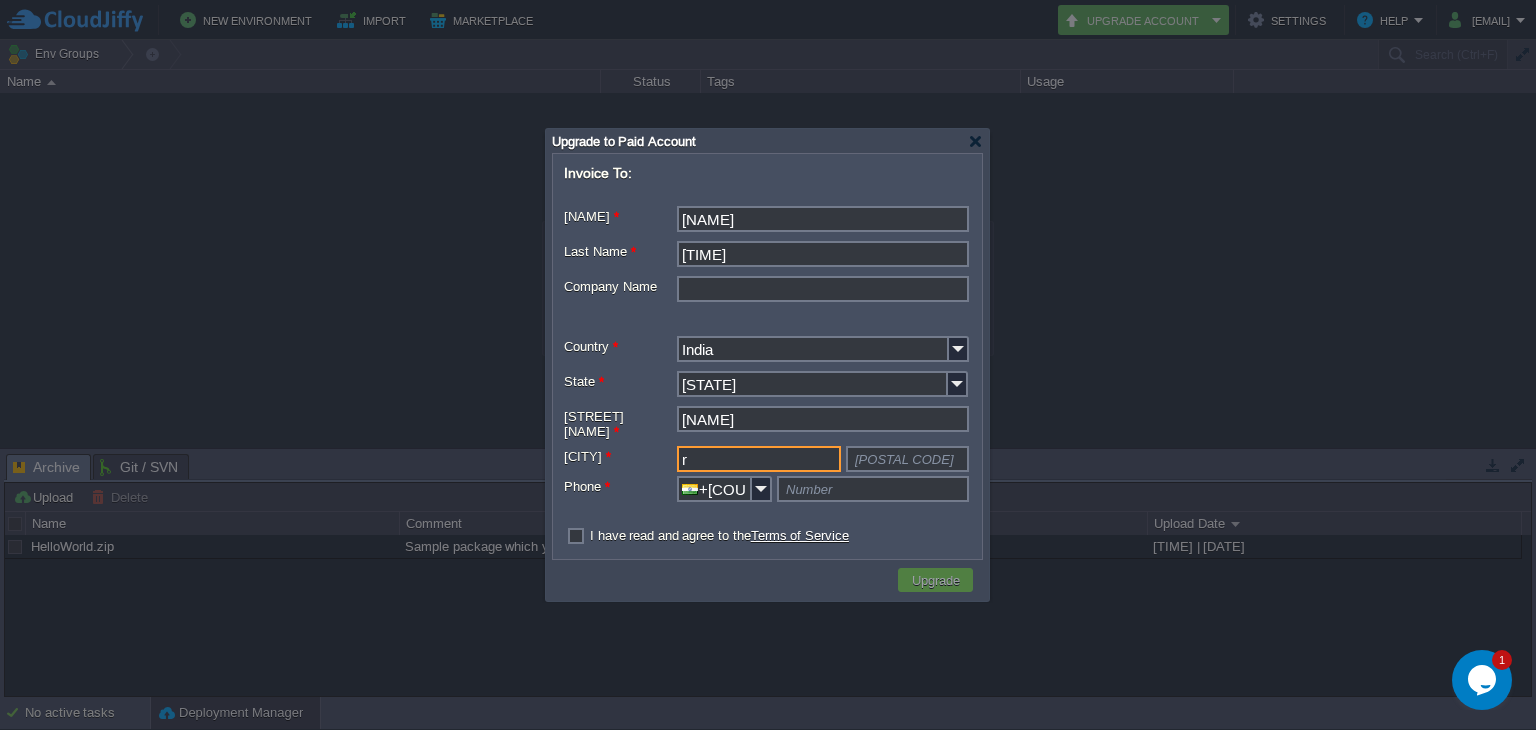 type 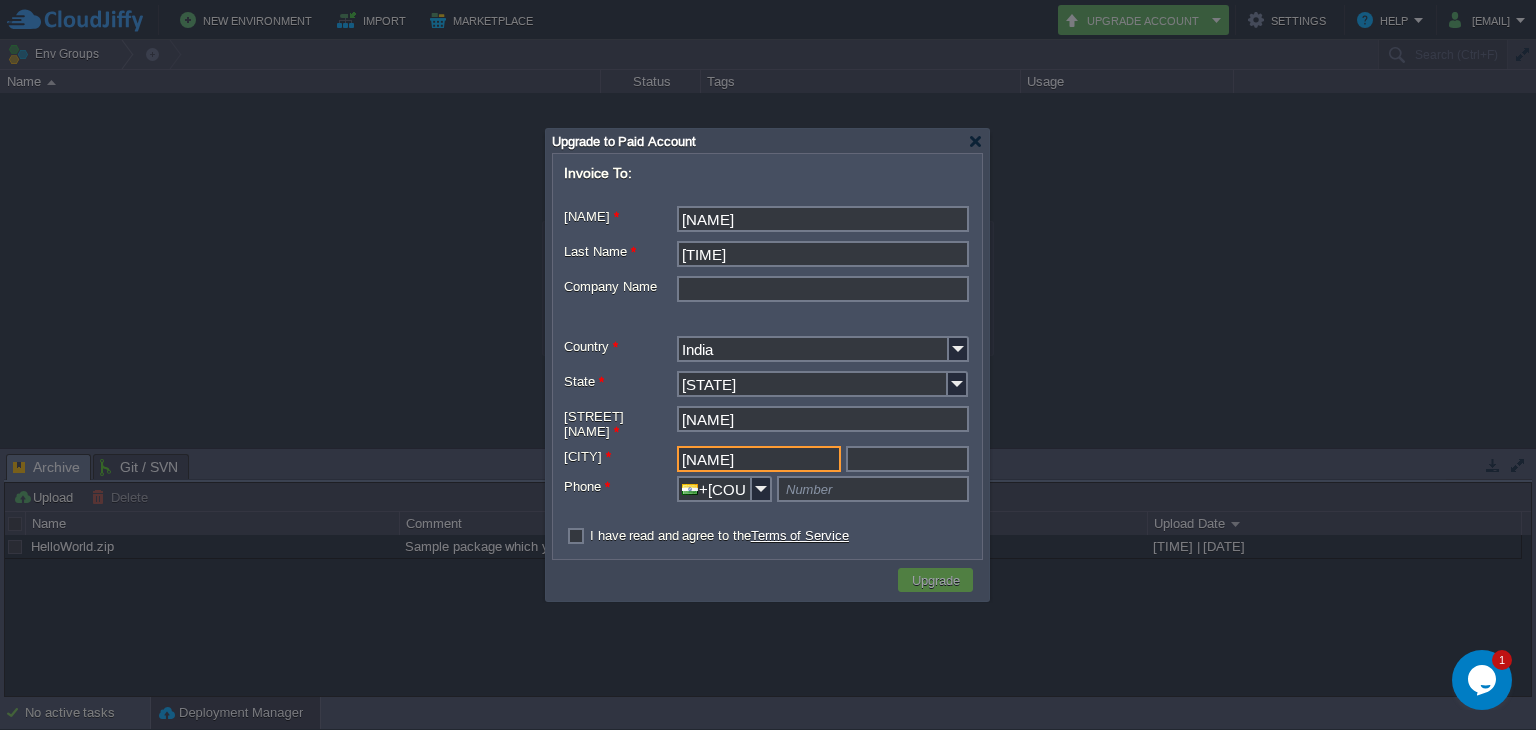 type on "rajahmundry" 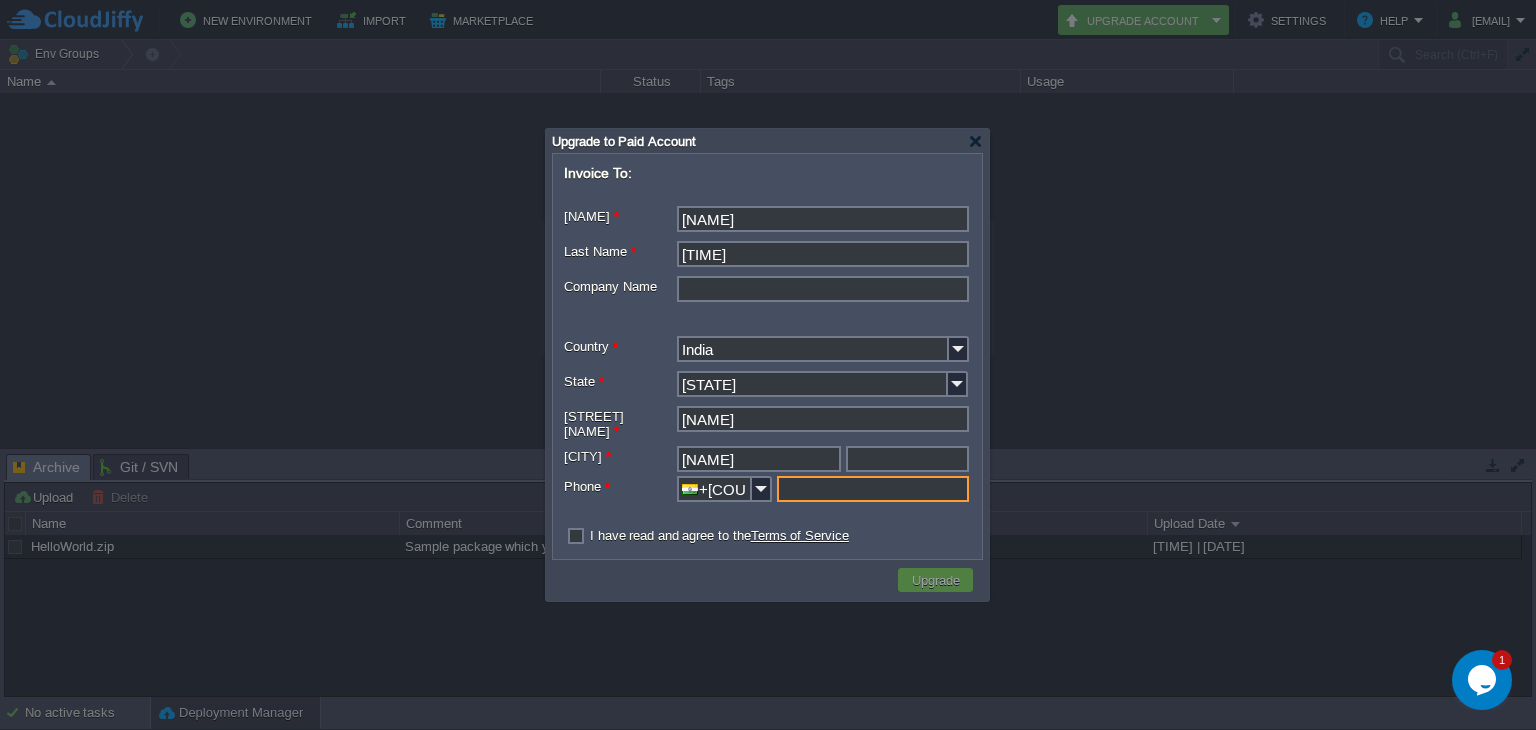 click at bounding box center (873, 489) 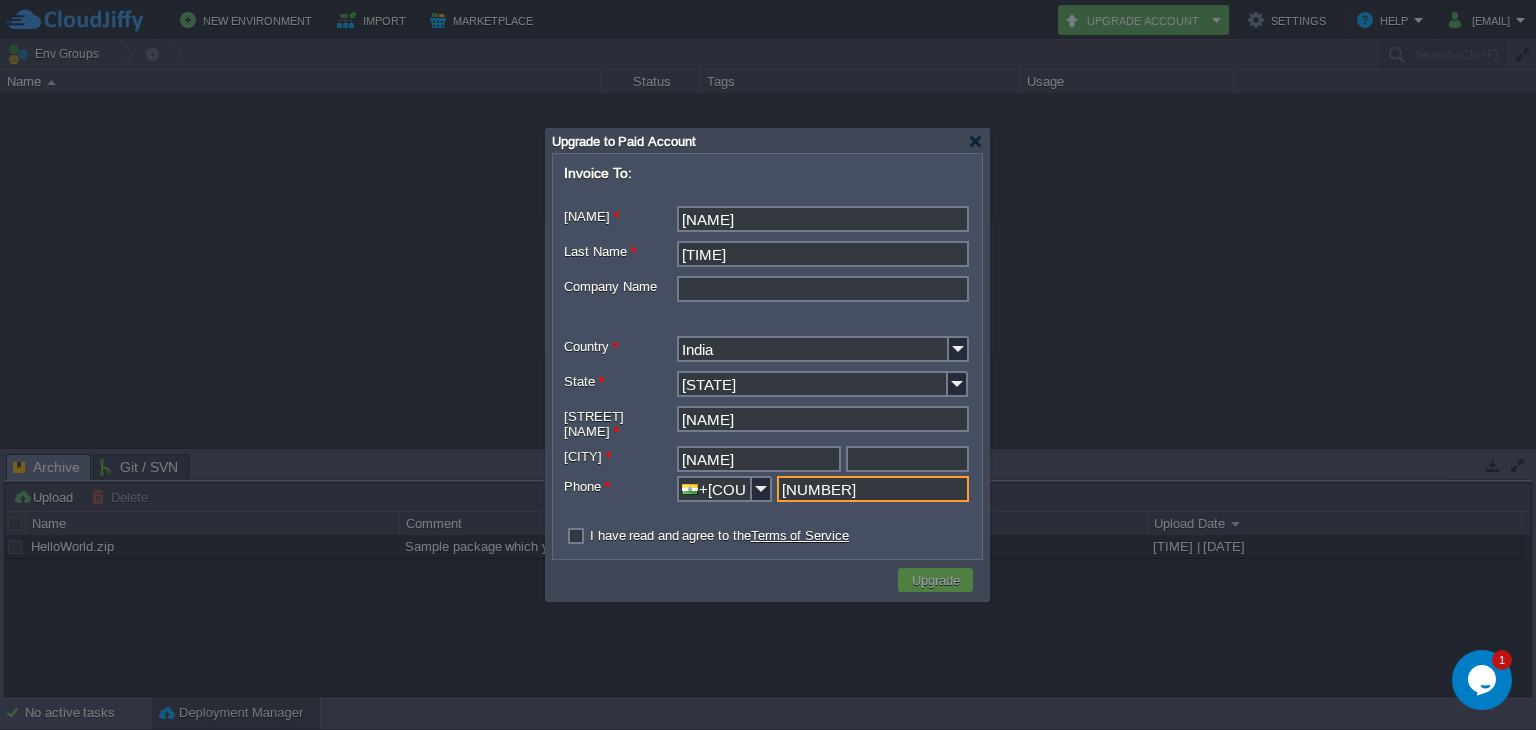 type on "9652935415" 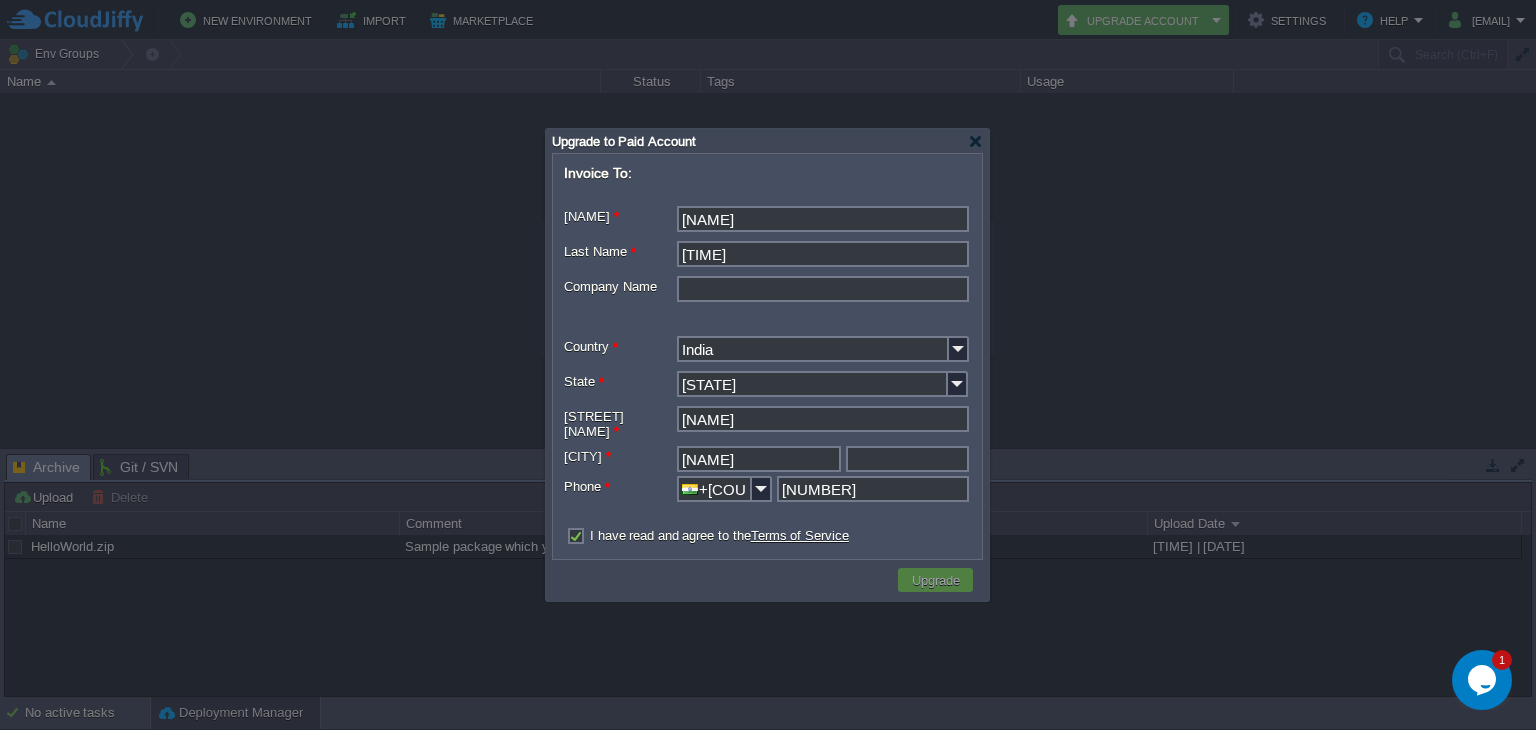 click on "Invoice To: First Name * Giga Middle Name Last Name * Now Company Name Country * India Type GST Number RCR State * Andhra Pradesh Street Address * srikrishnapatnam City * rajahmundry Phone * +91 Area 9652935415 I have read and agree to the  Terms of Service" at bounding box center (767, 357) 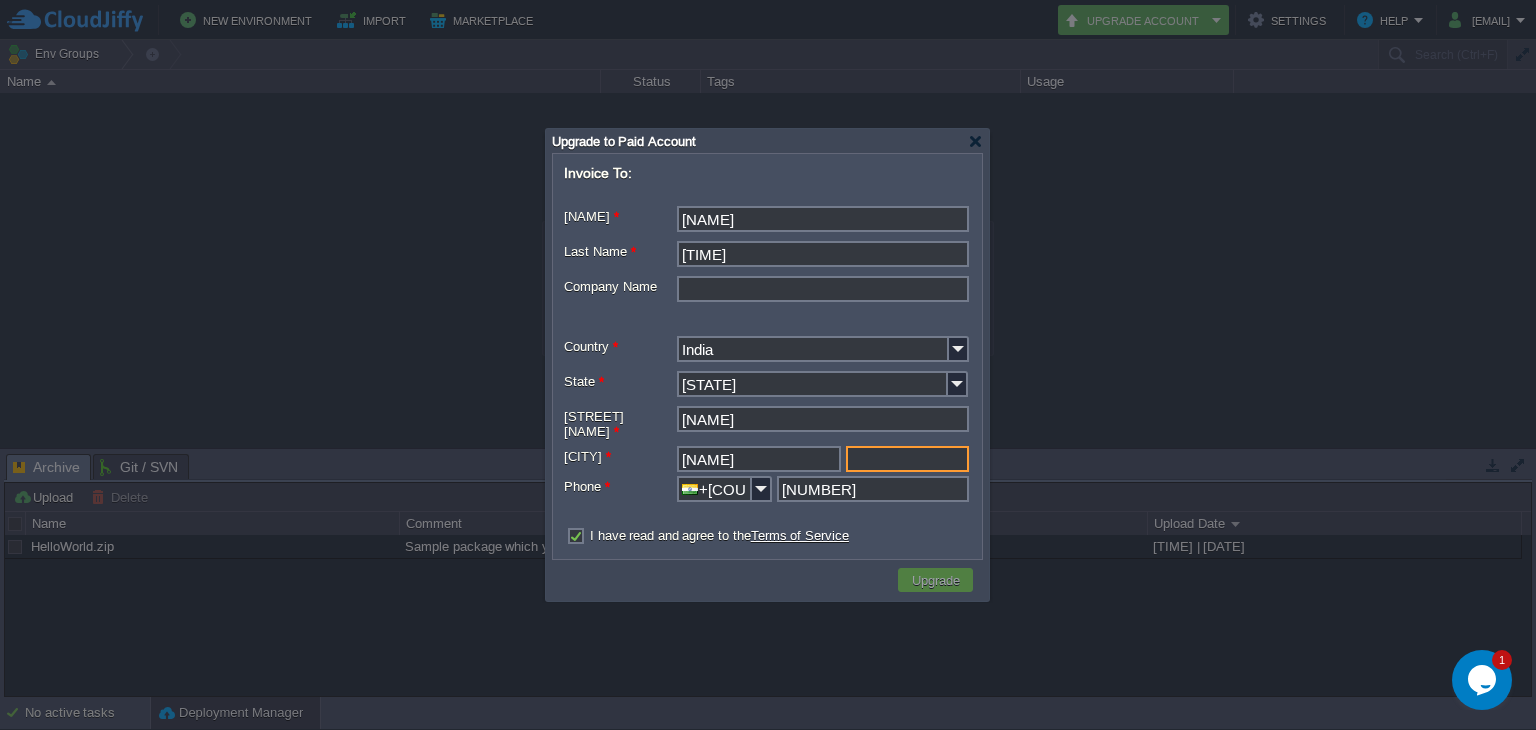 click at bounding box center [907, 459] 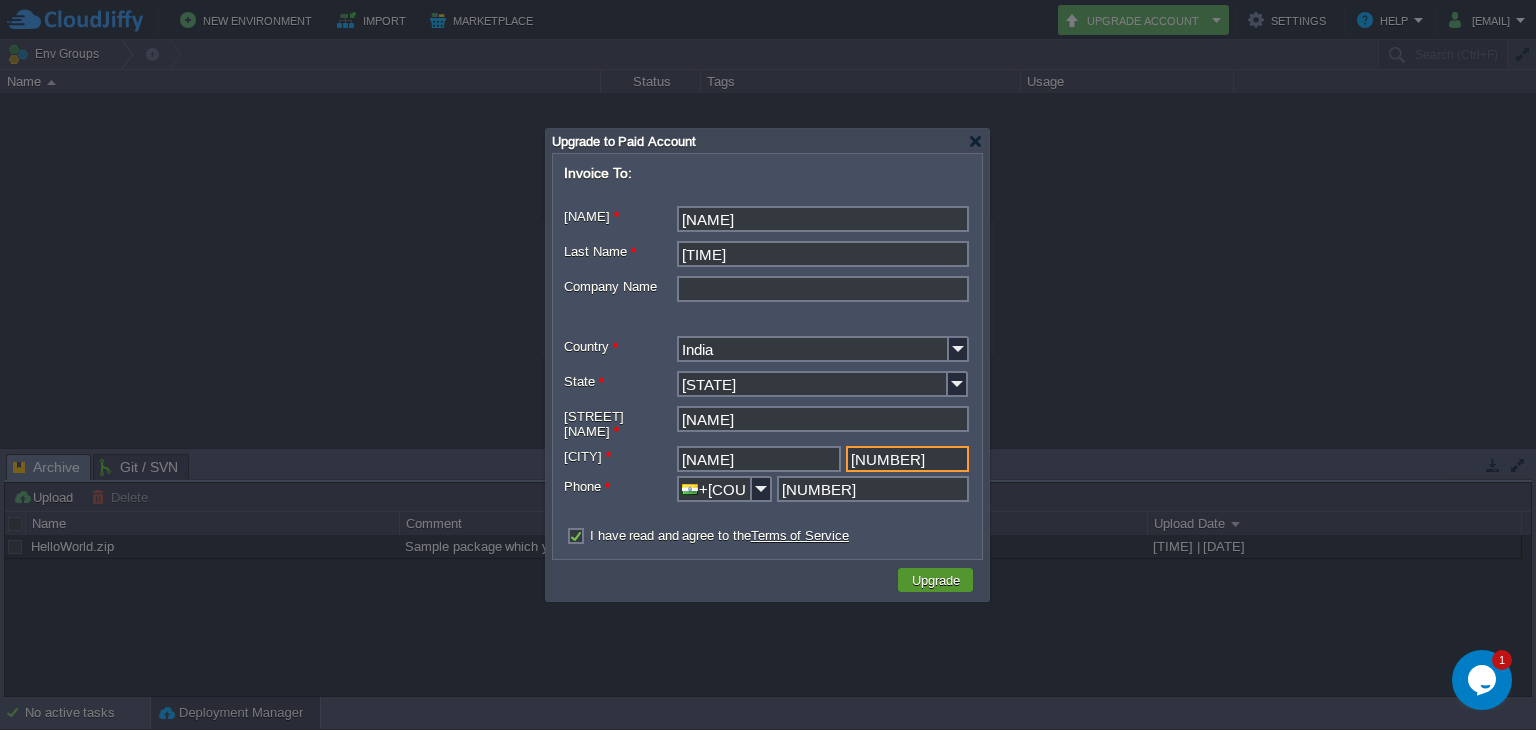 type on "533296" 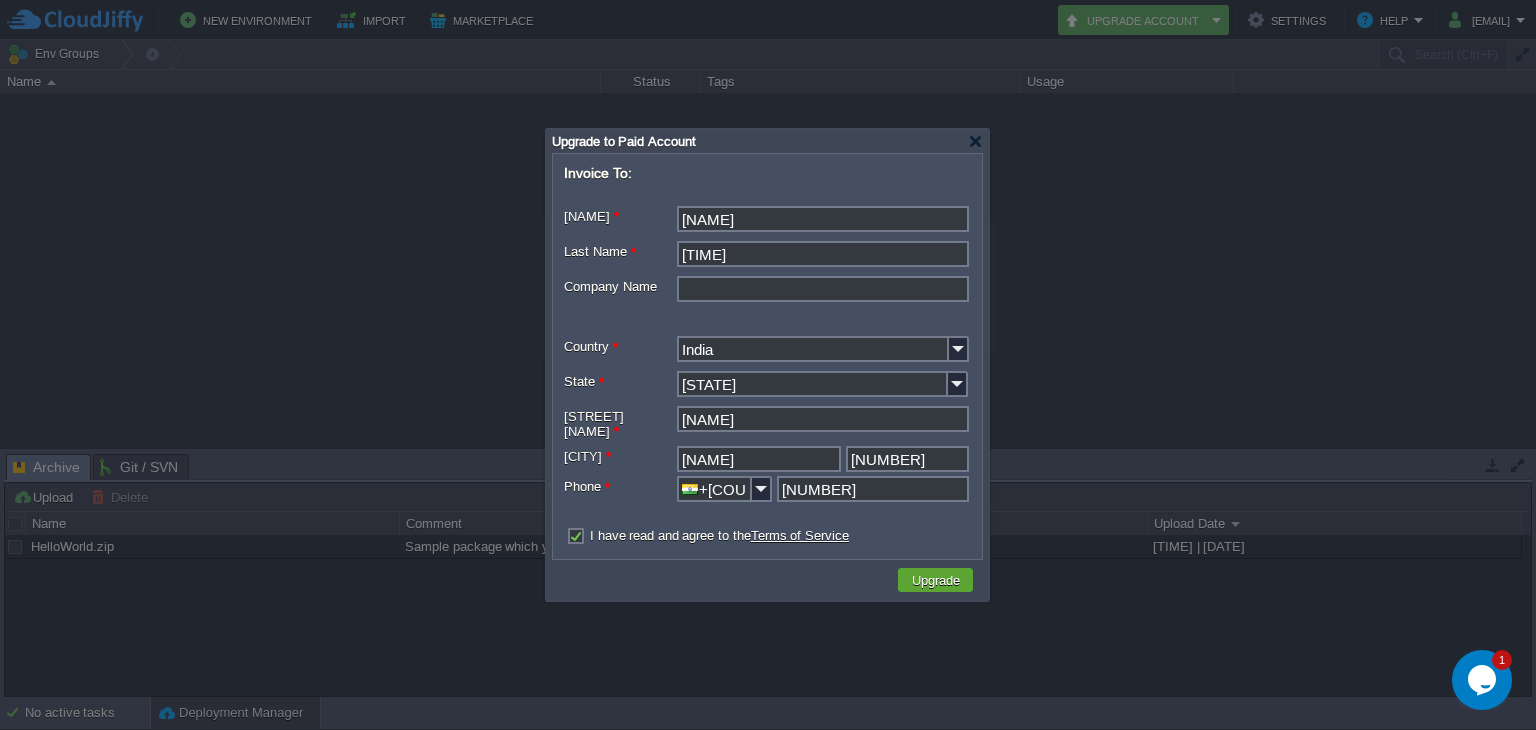 click on "Upgrade" at bounding box center (935, 580) 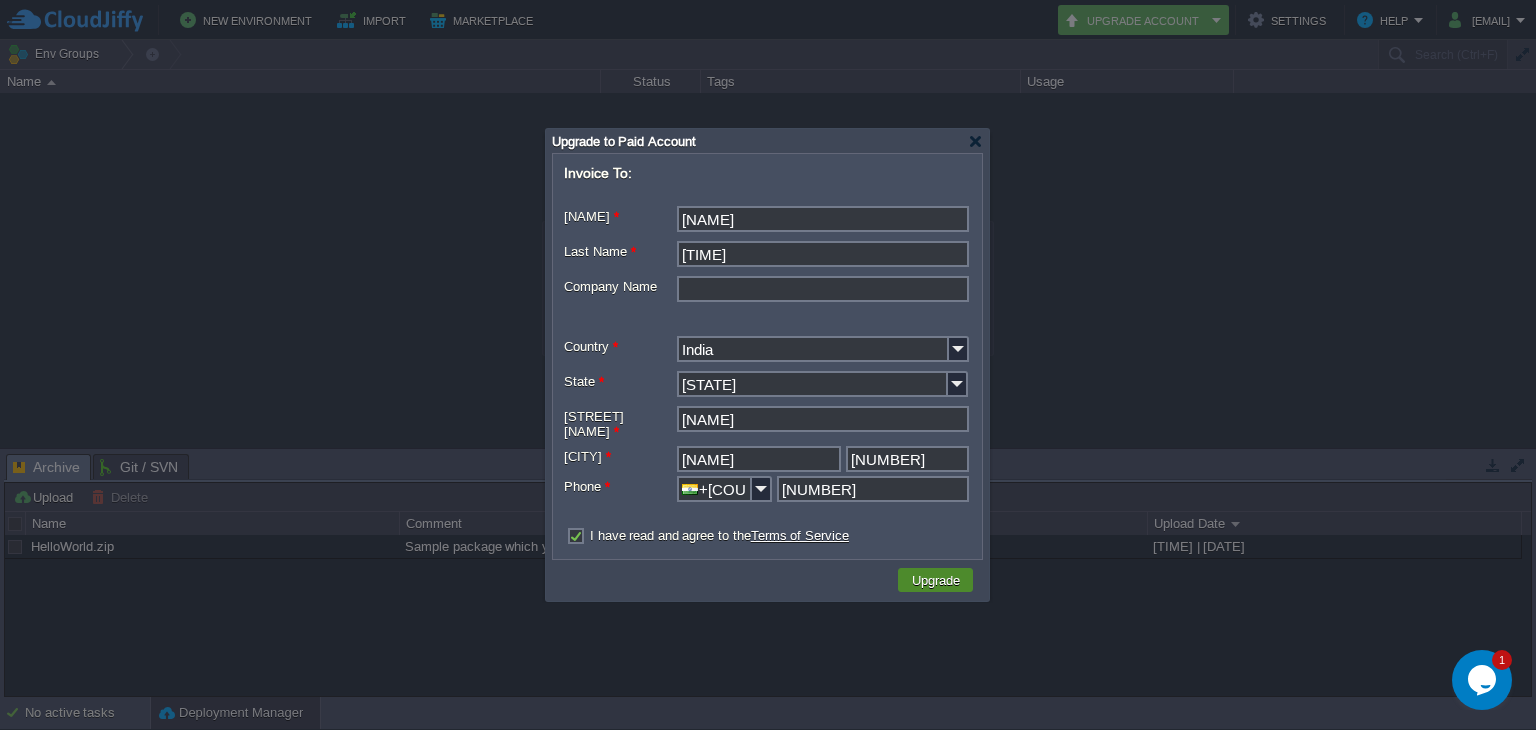 click on "Upgrade" at bounding box center (936, 580) 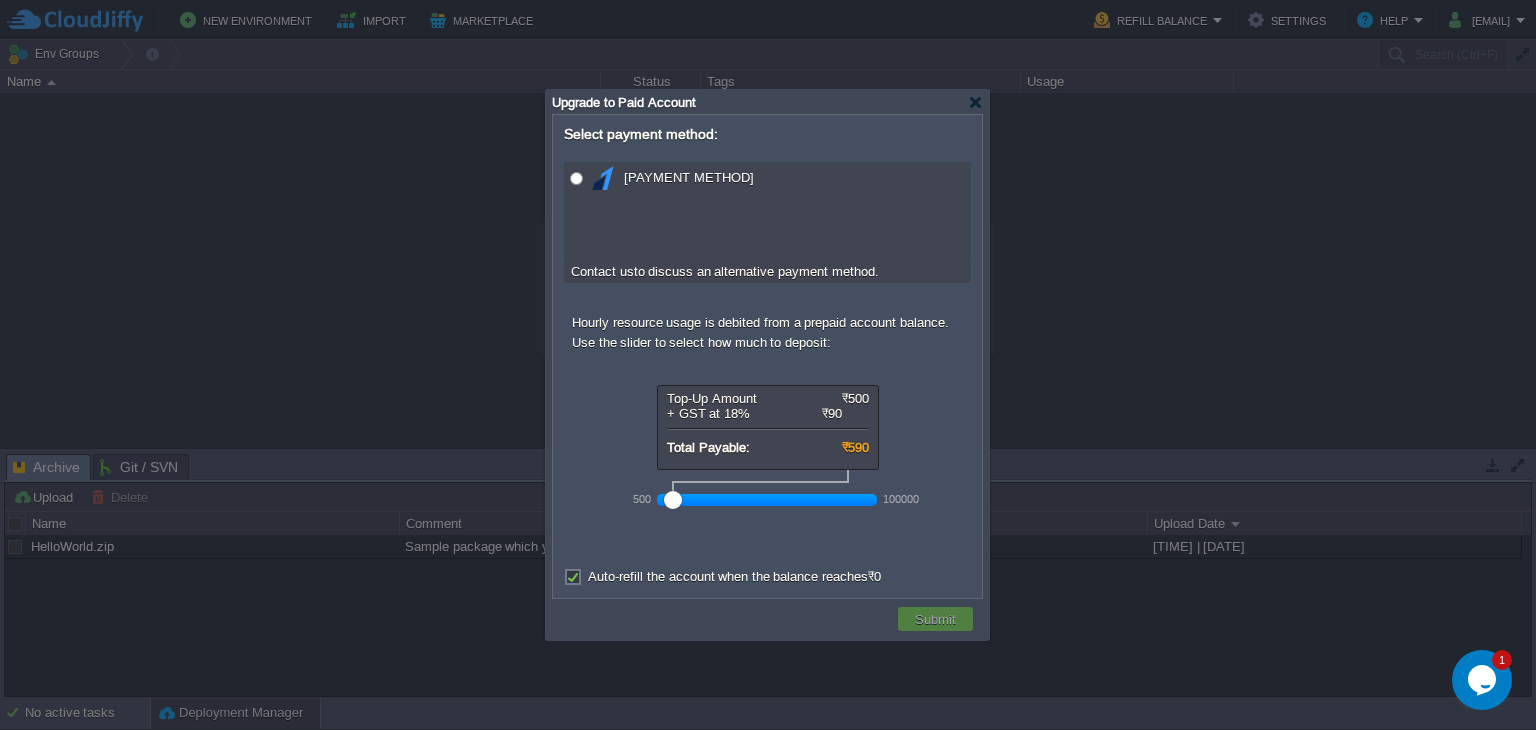 drag, startPoint x: 713, startPoint y: 498, endPoint x: 564, endPoint y: 486, distance: 149.48244 